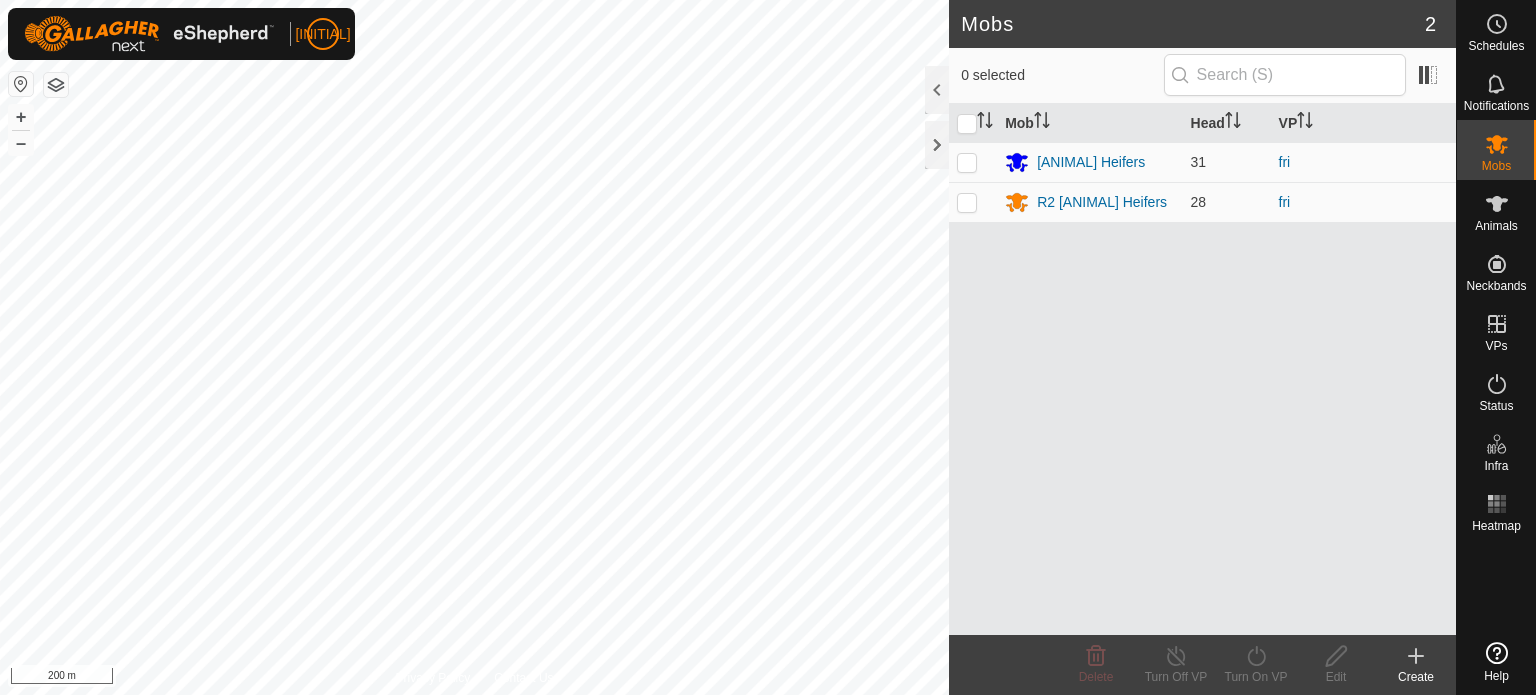 scroll, scrollTop: 0, scrollLeft: 0, axis: both 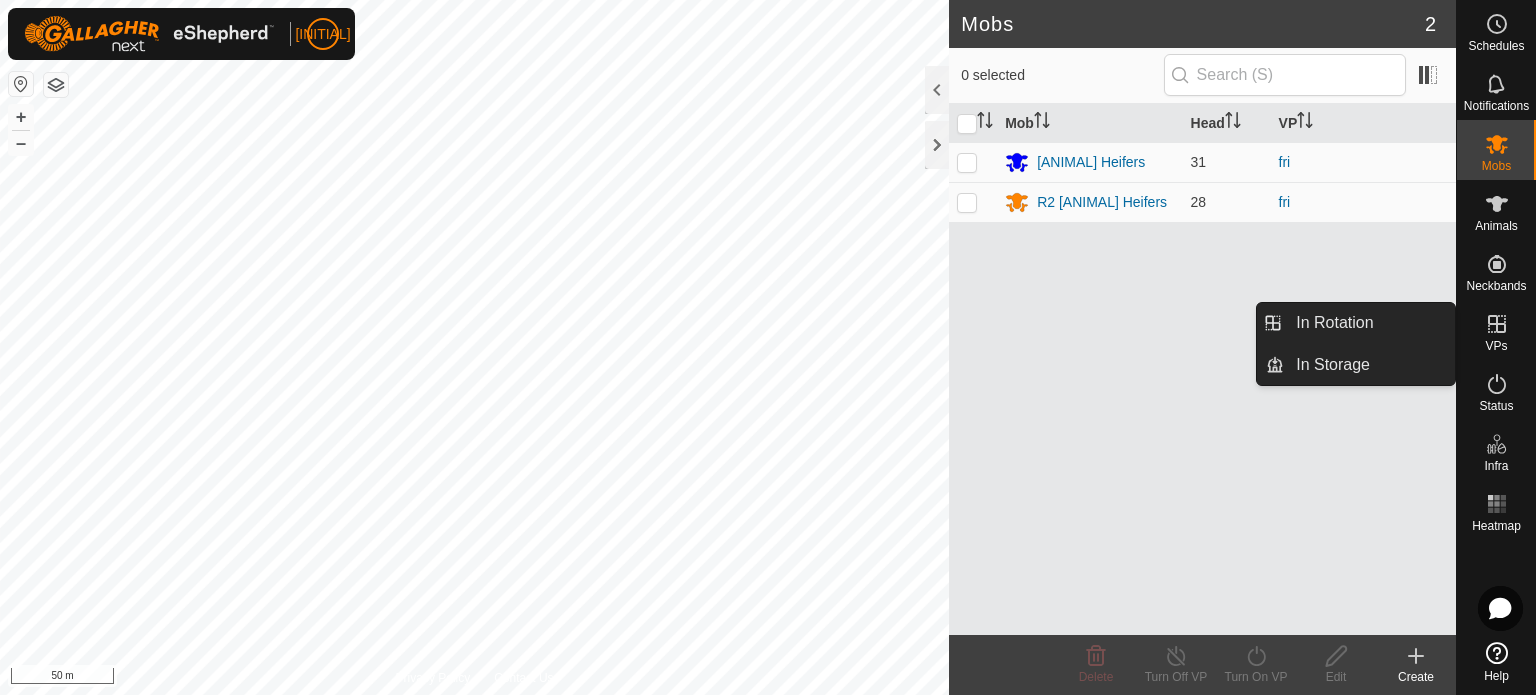 click 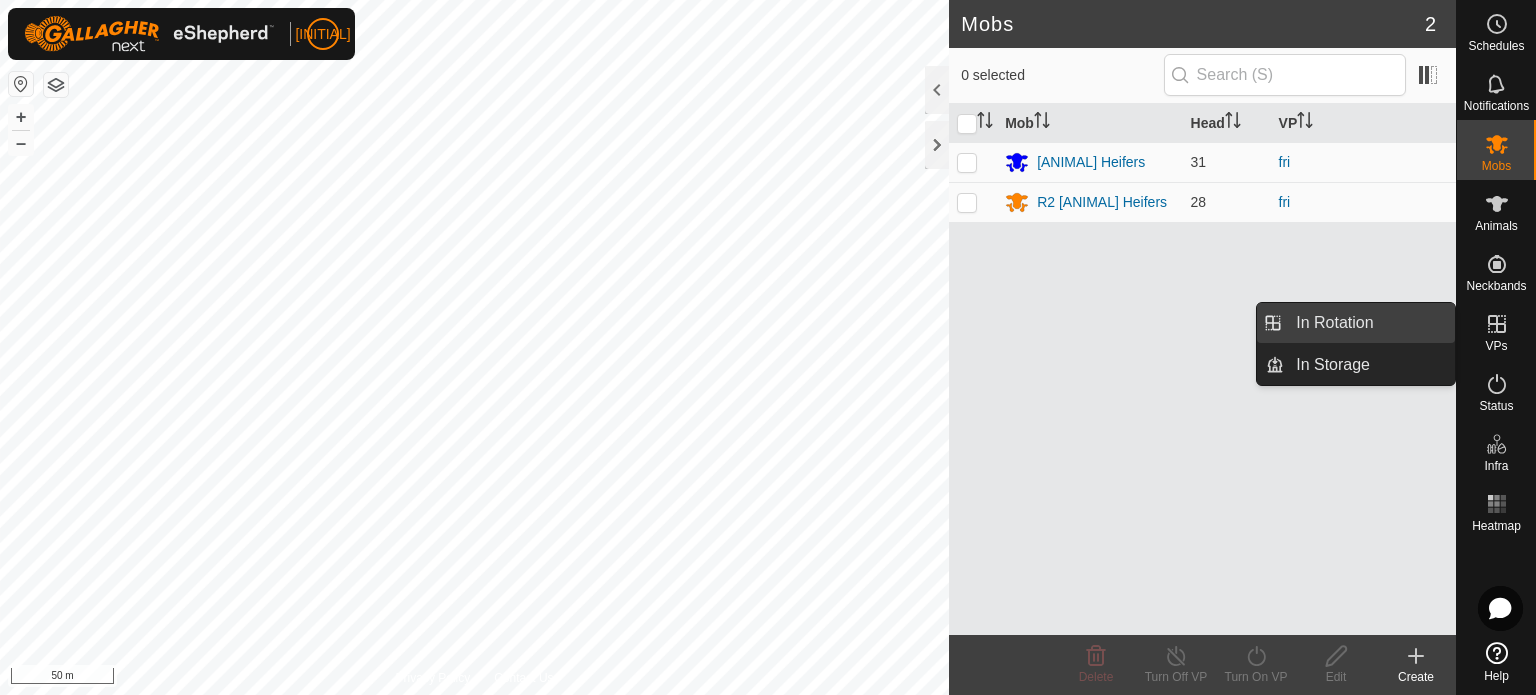 click on "In Rotation" at bounding box center (1369, 323) 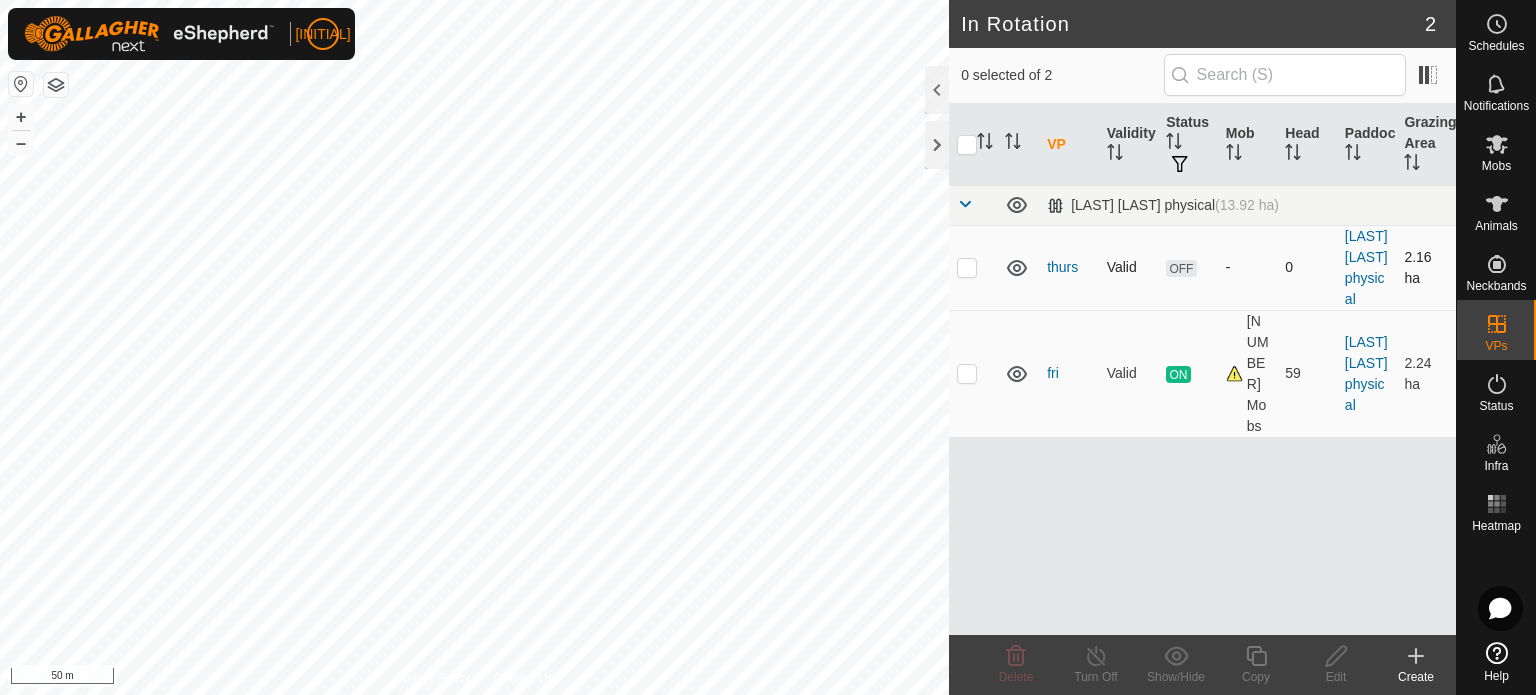 click at bounding box center (967, 267) 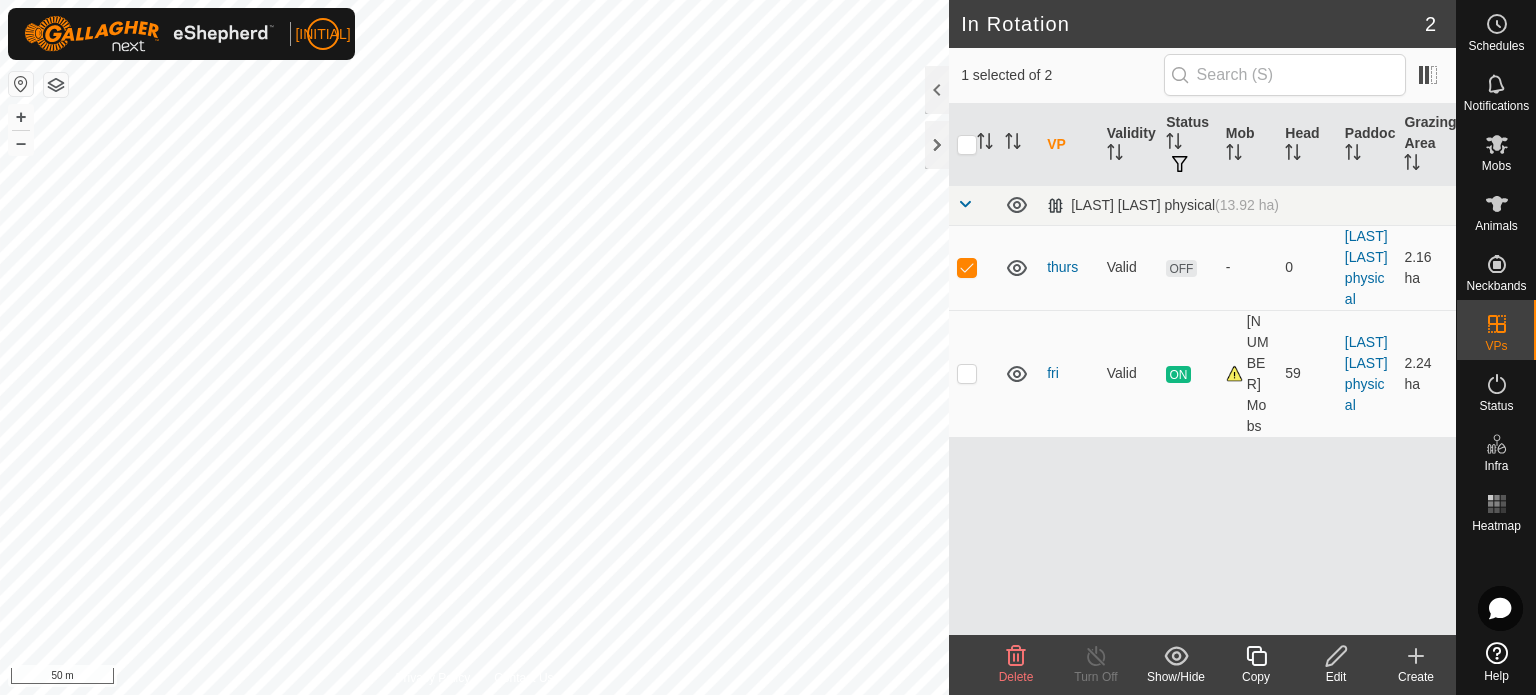 click 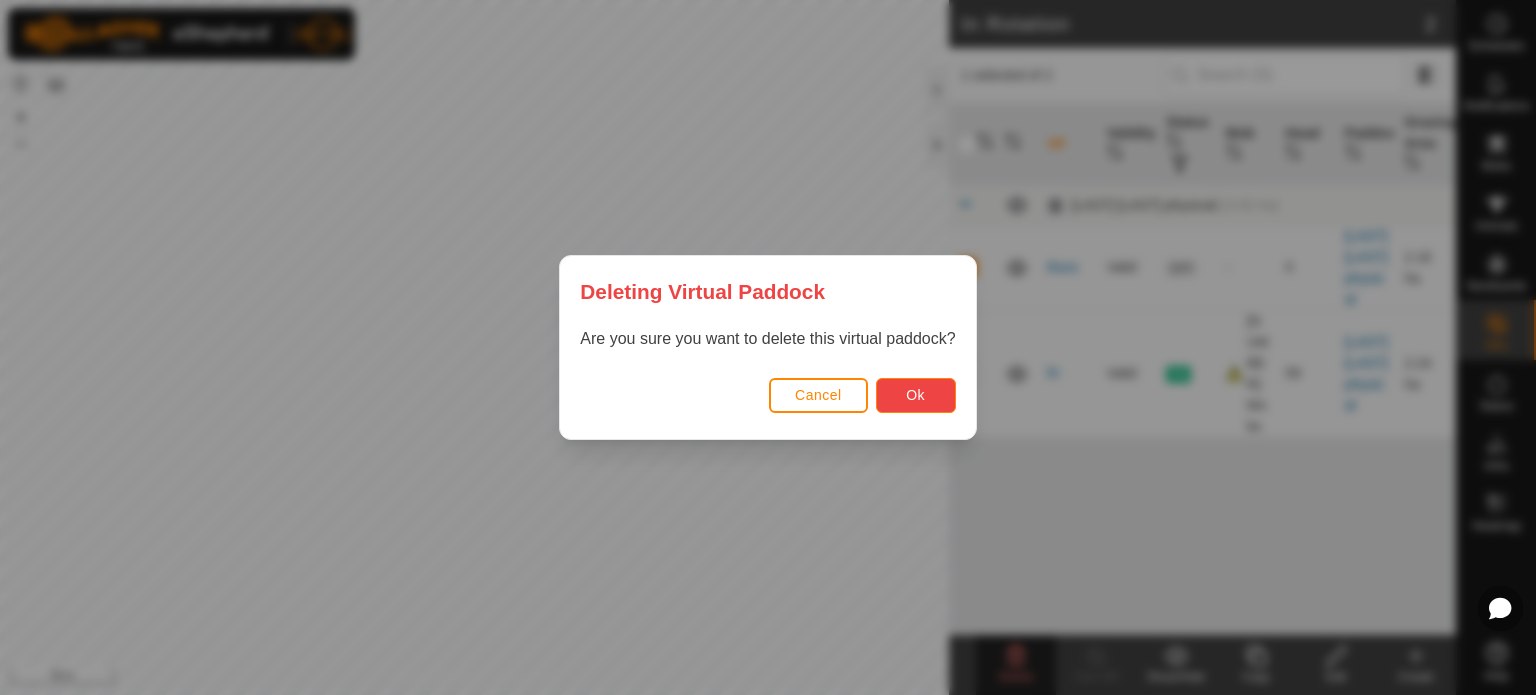 click on "Ok" at bounding box center [915, 395] 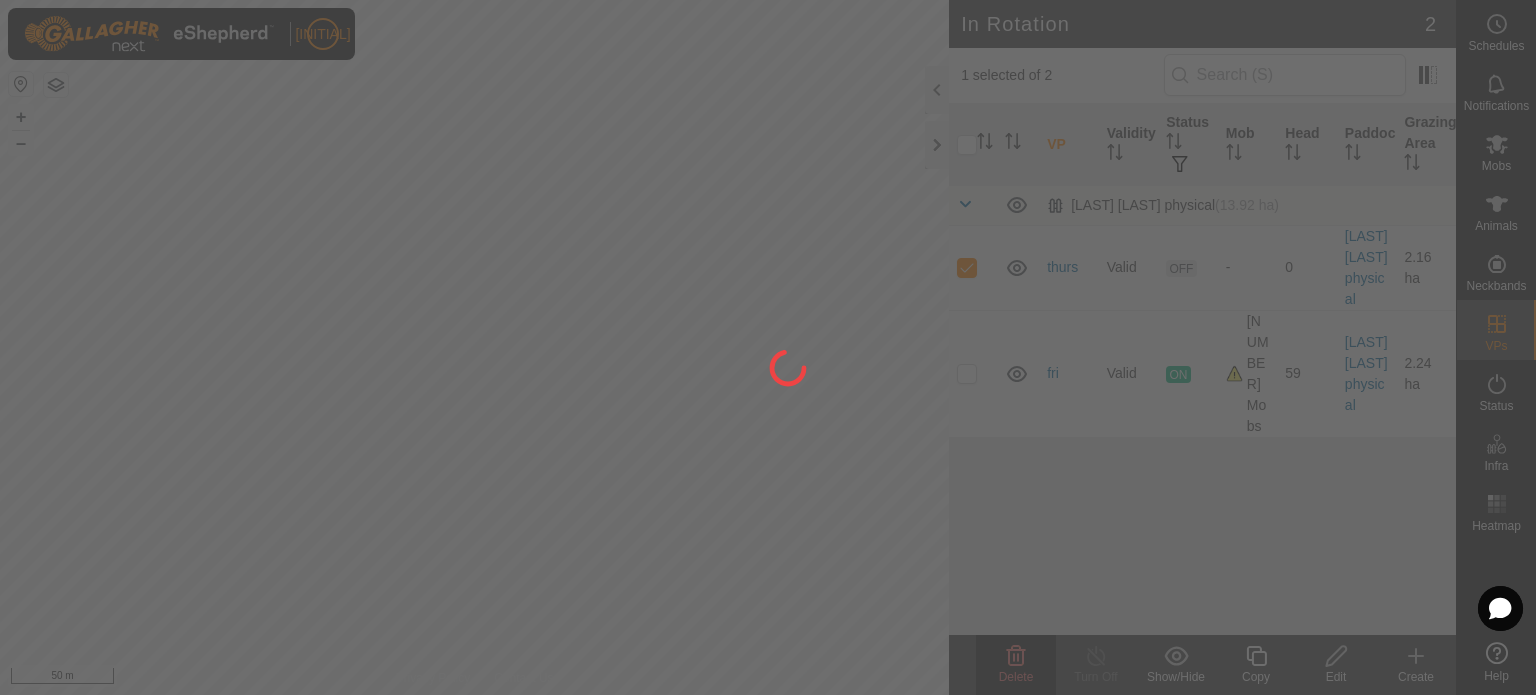 checkbox on "false" 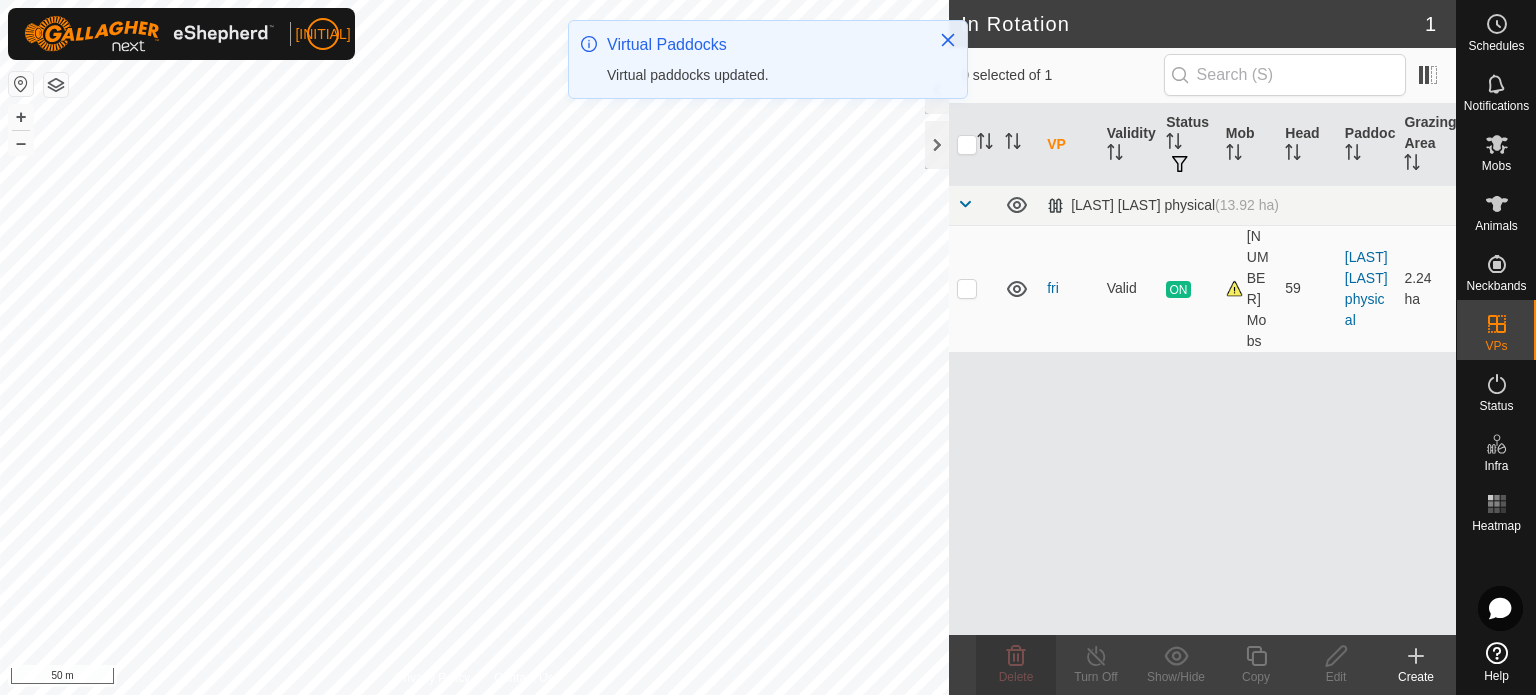 click 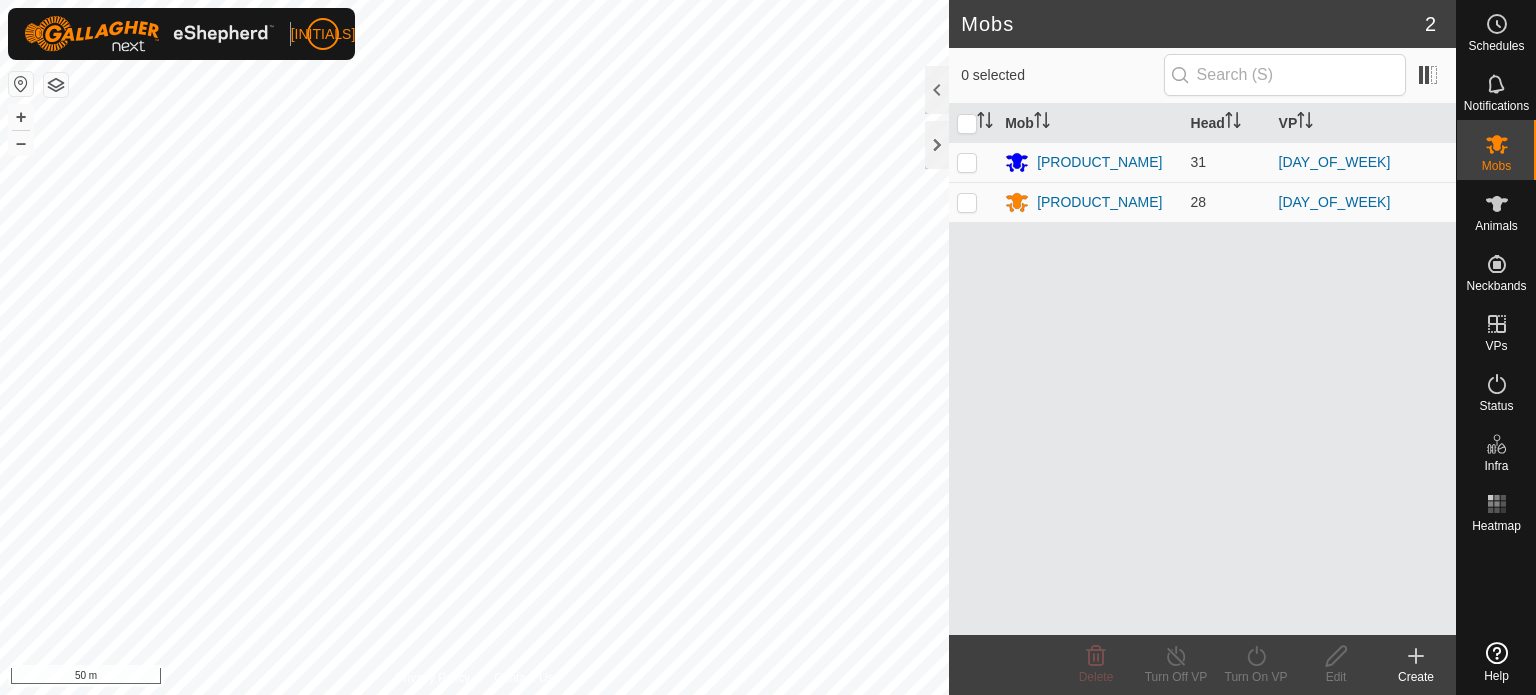 scroll, scrollTop: 0, scrollLeft: 0, axis: both 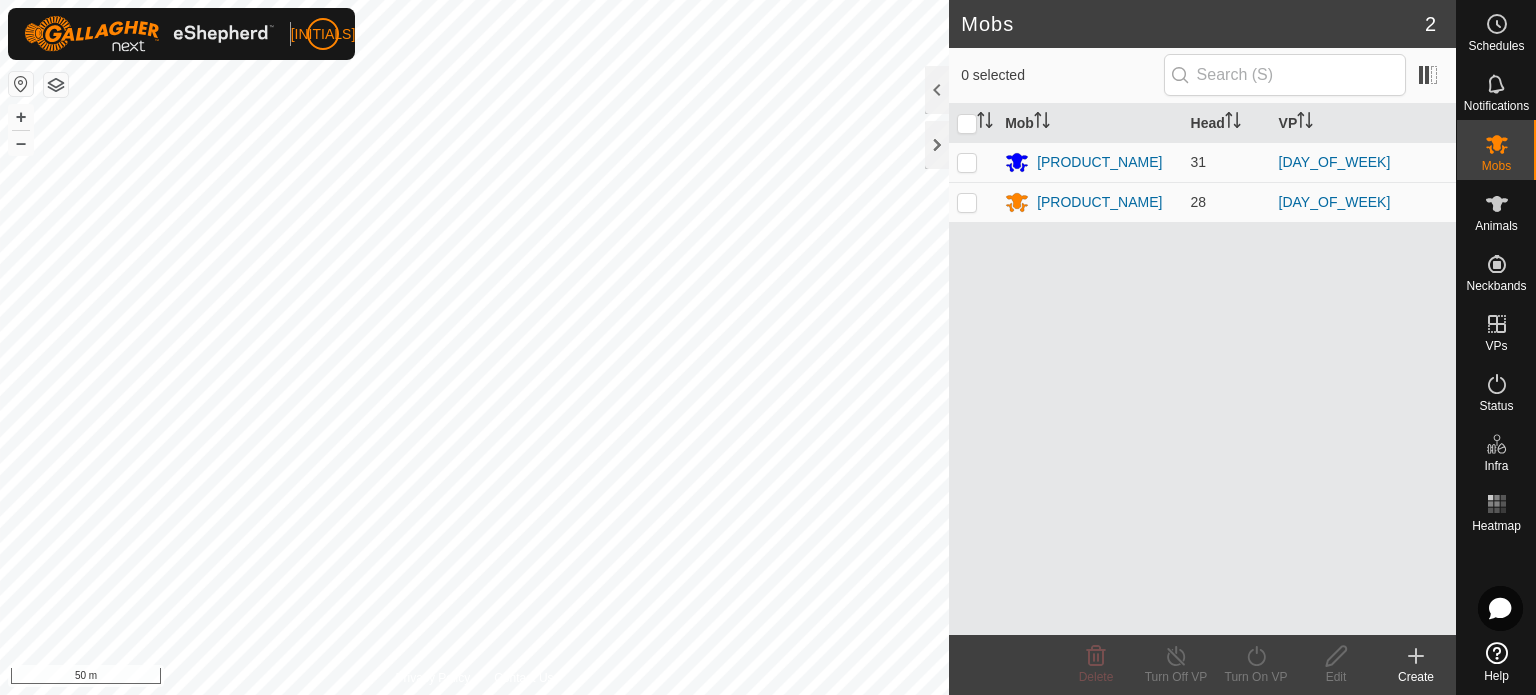 click 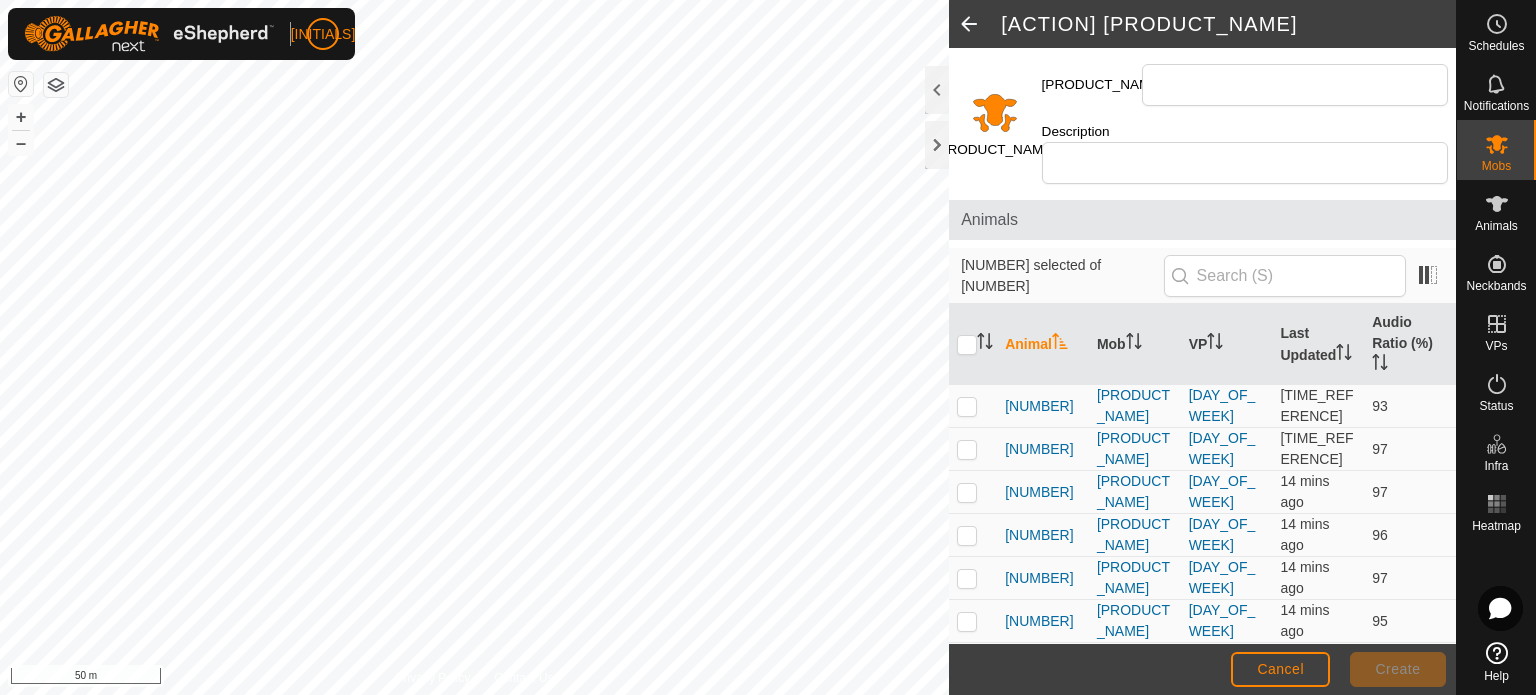 click 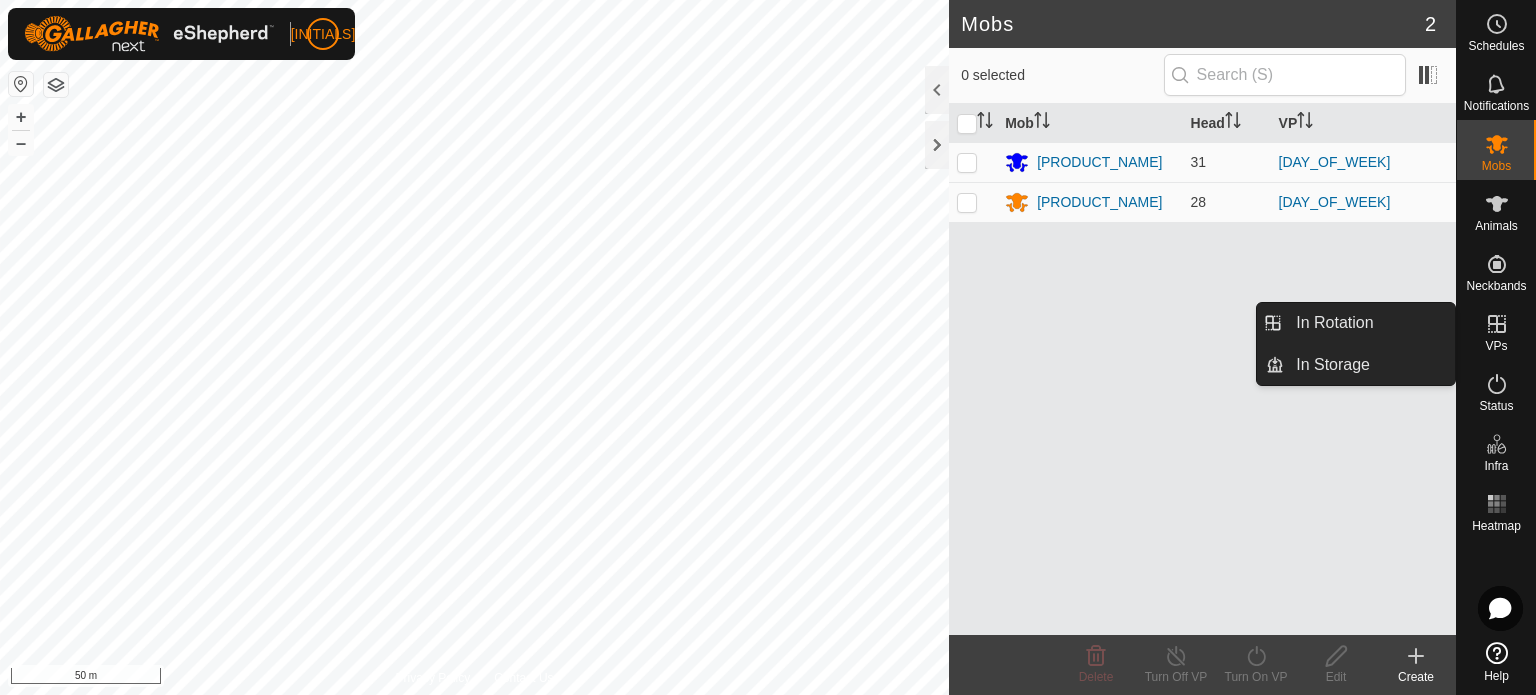 click 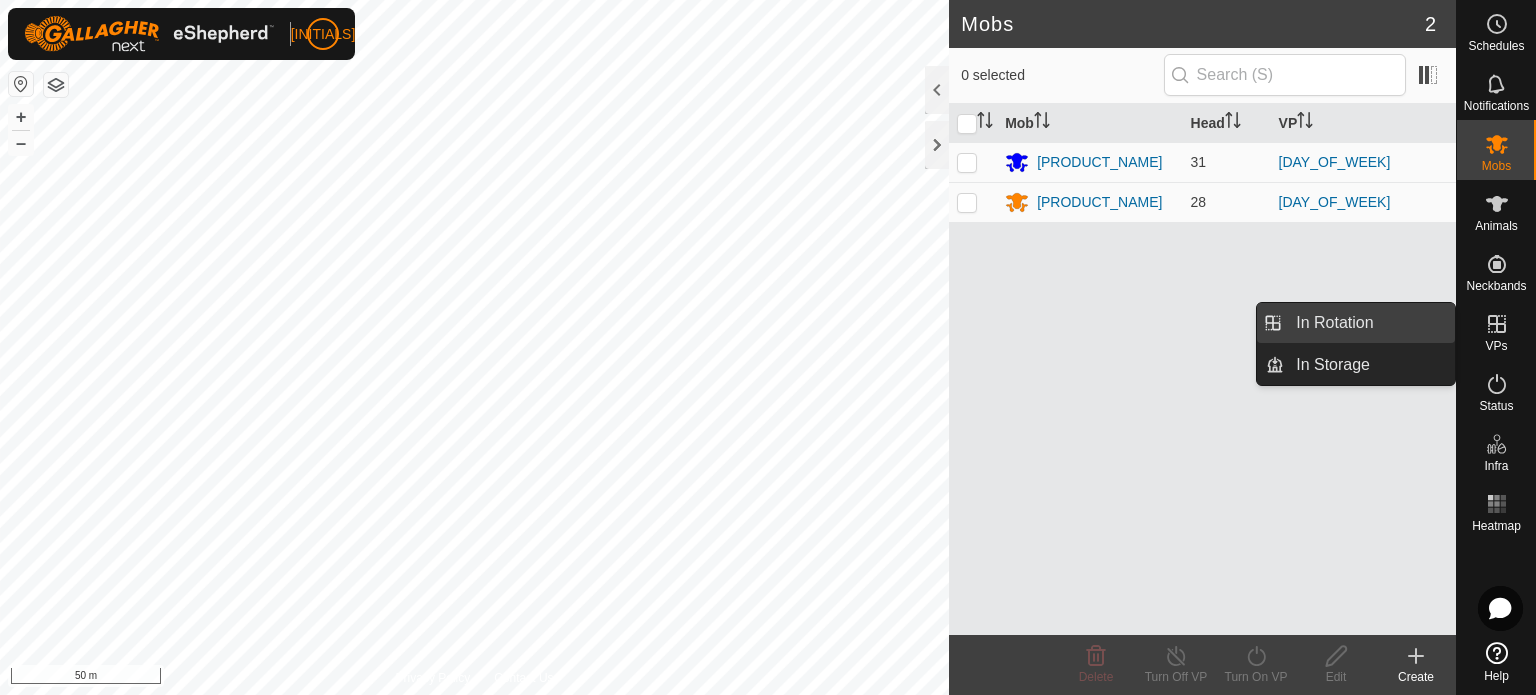 click on "In Rotation" at bounding box center [1369, 323] 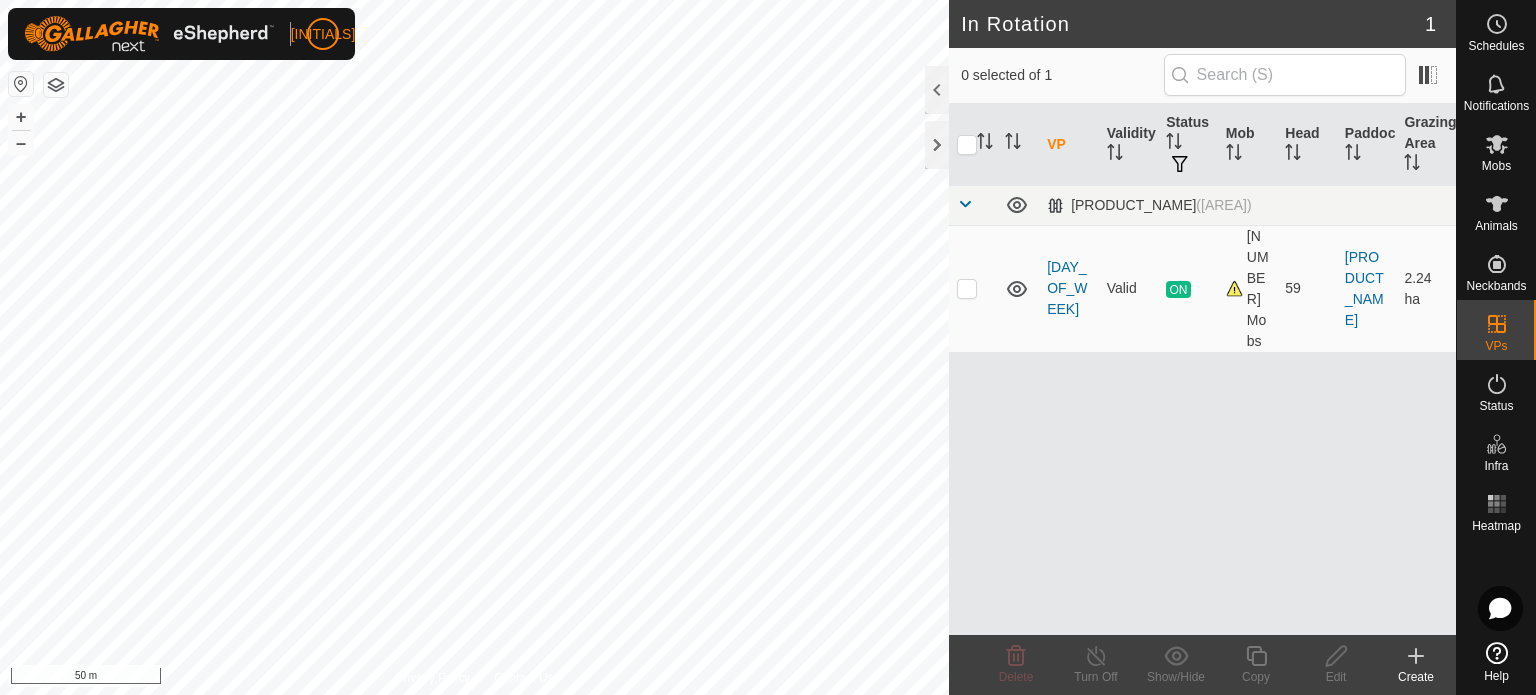 click 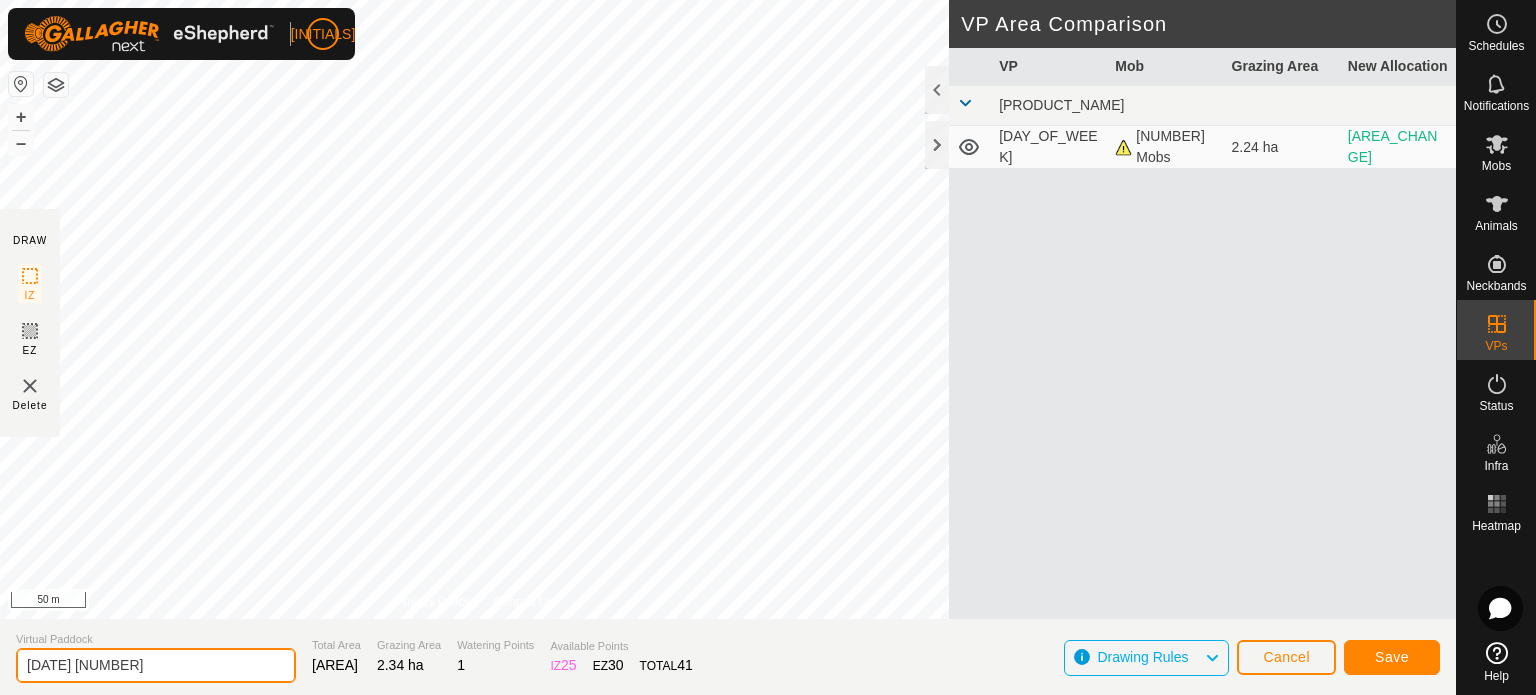 click on "[DATE] [NUMBER]" 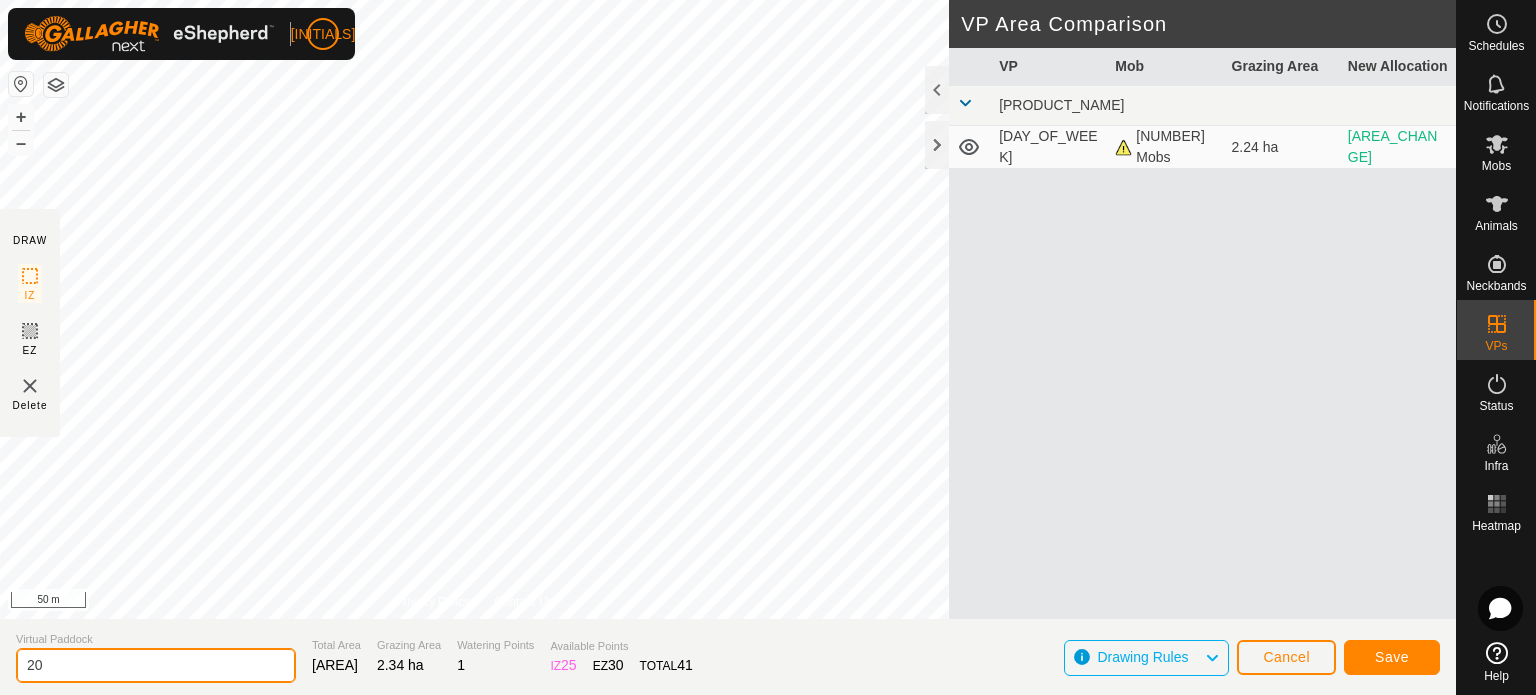 type on "2" 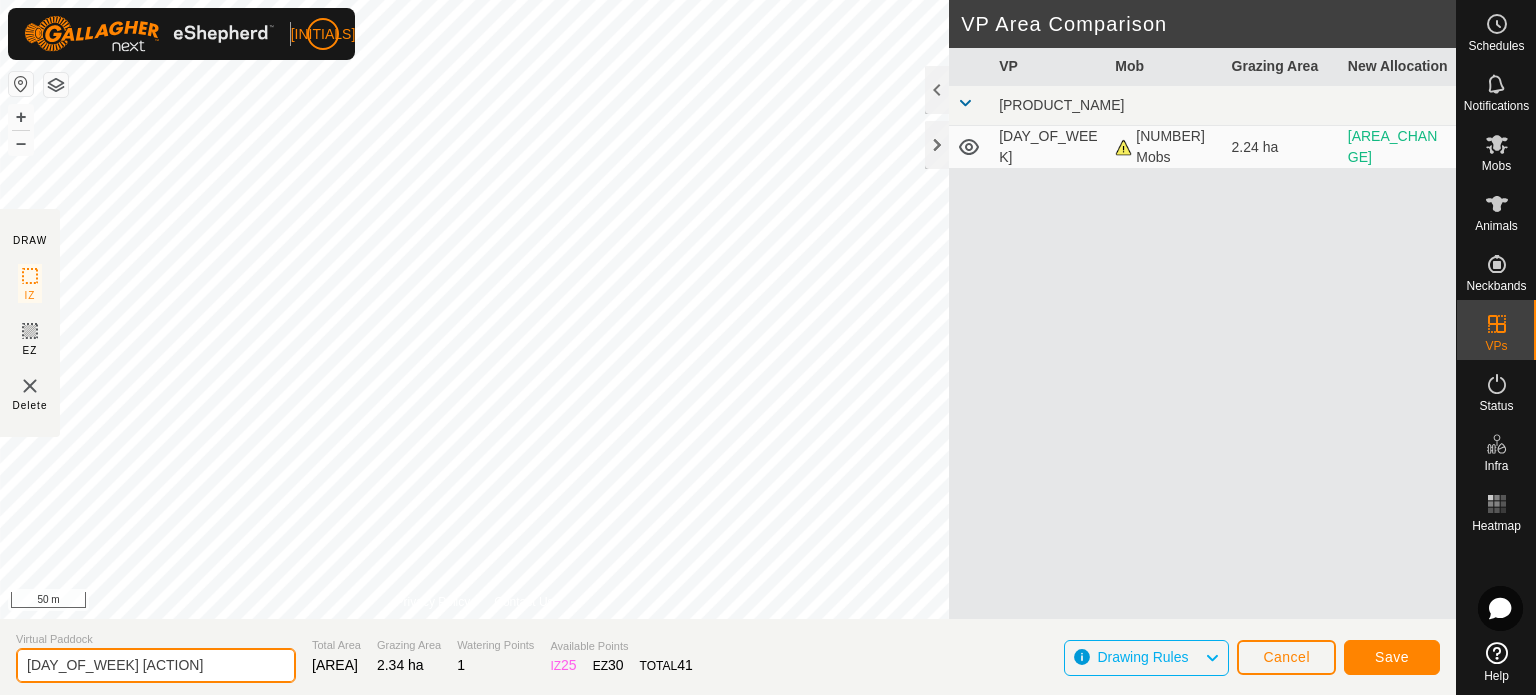 type on "[DAY_OF_WEEK] [ACTION]" 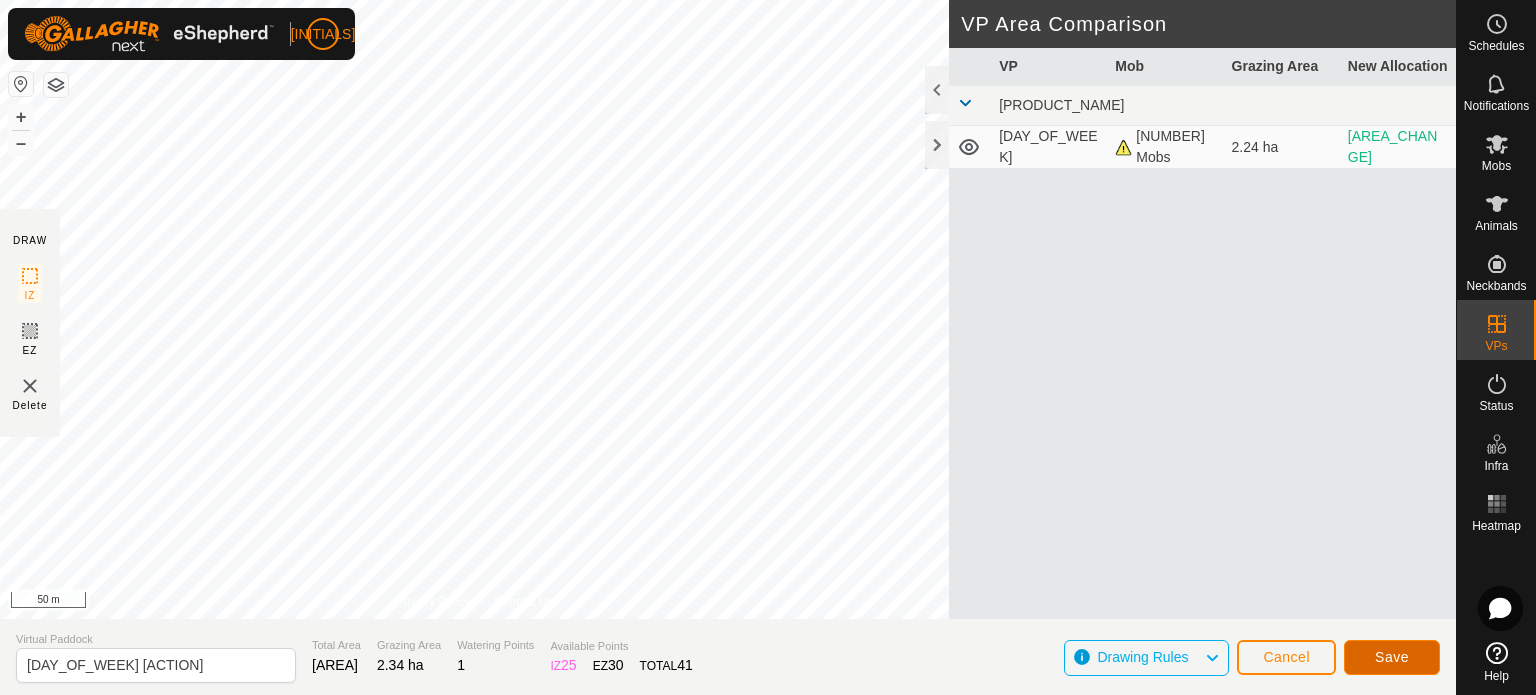 click on "Save" 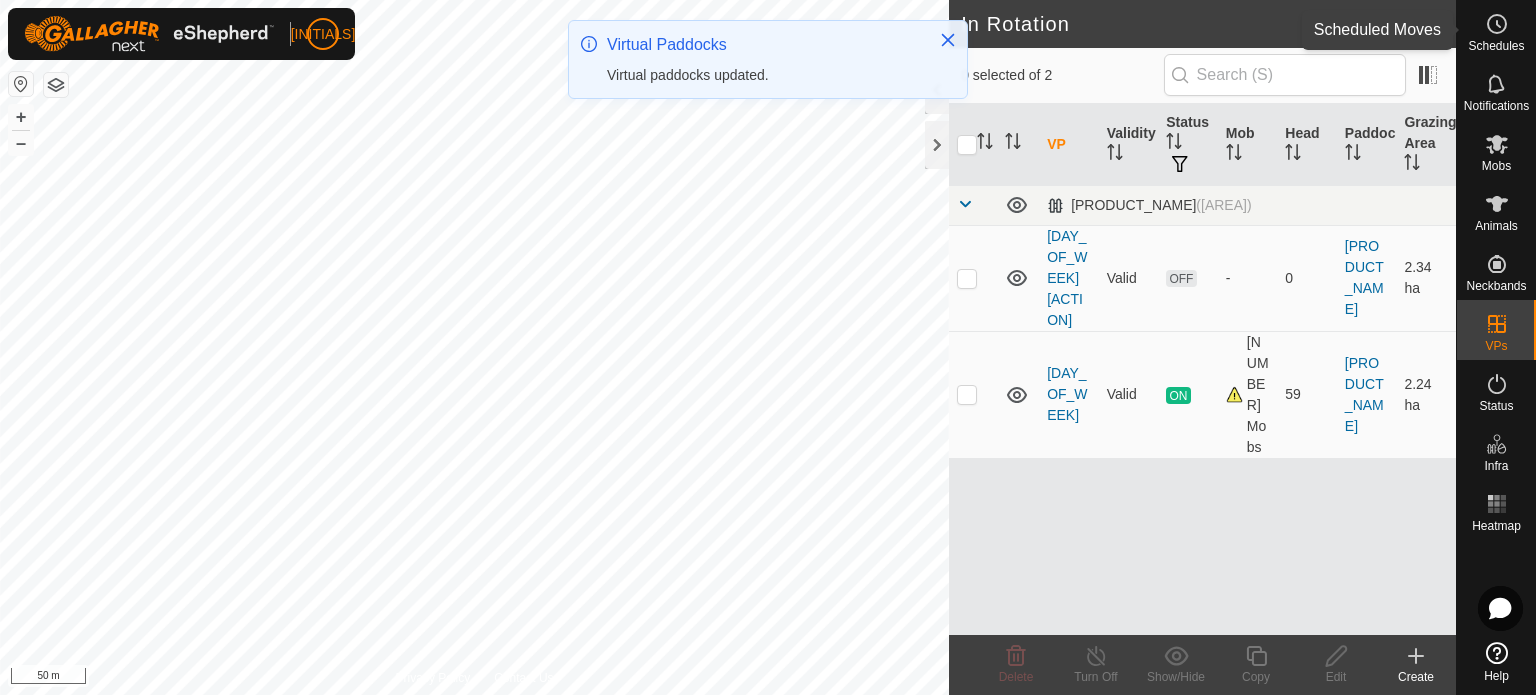 click on "Schedules" at bounding box center [1496, 46] 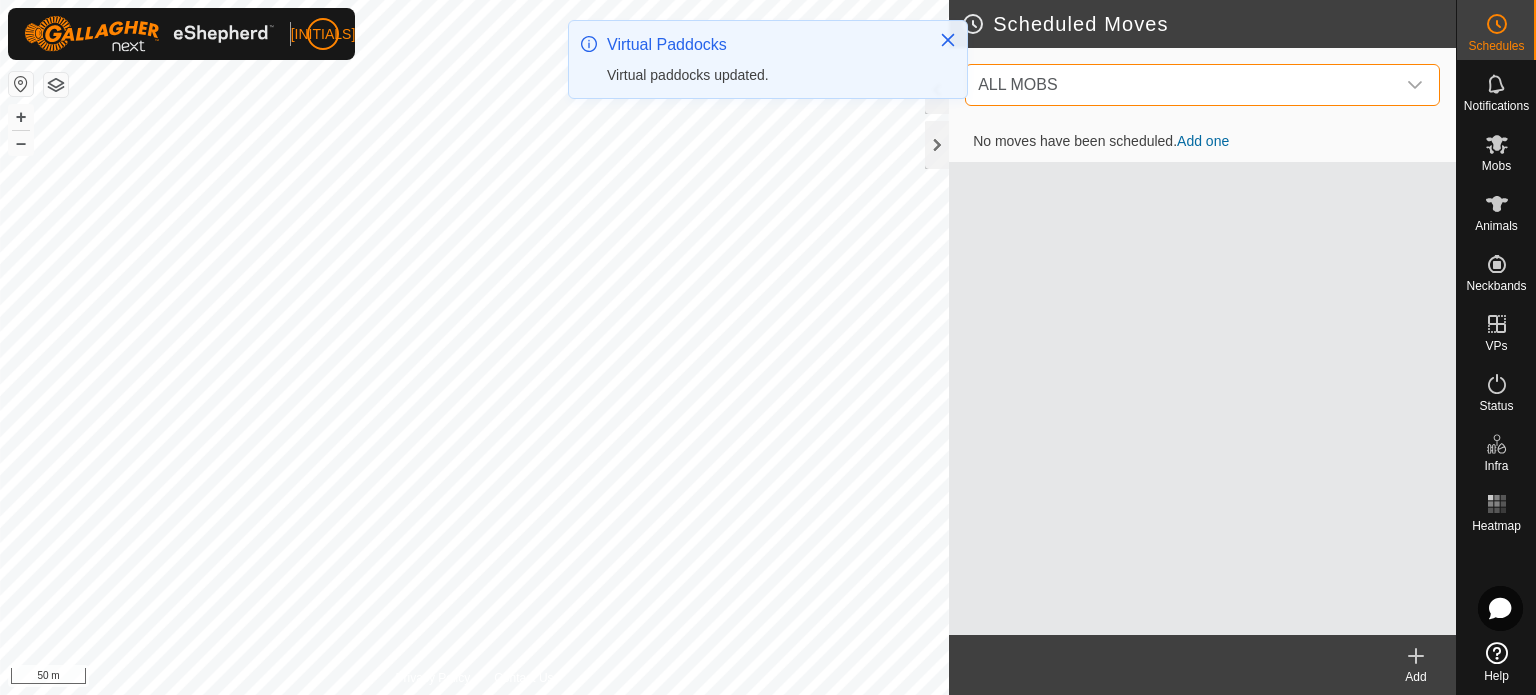 click on "ALL MOBS" at bounding box center (1182, 85) 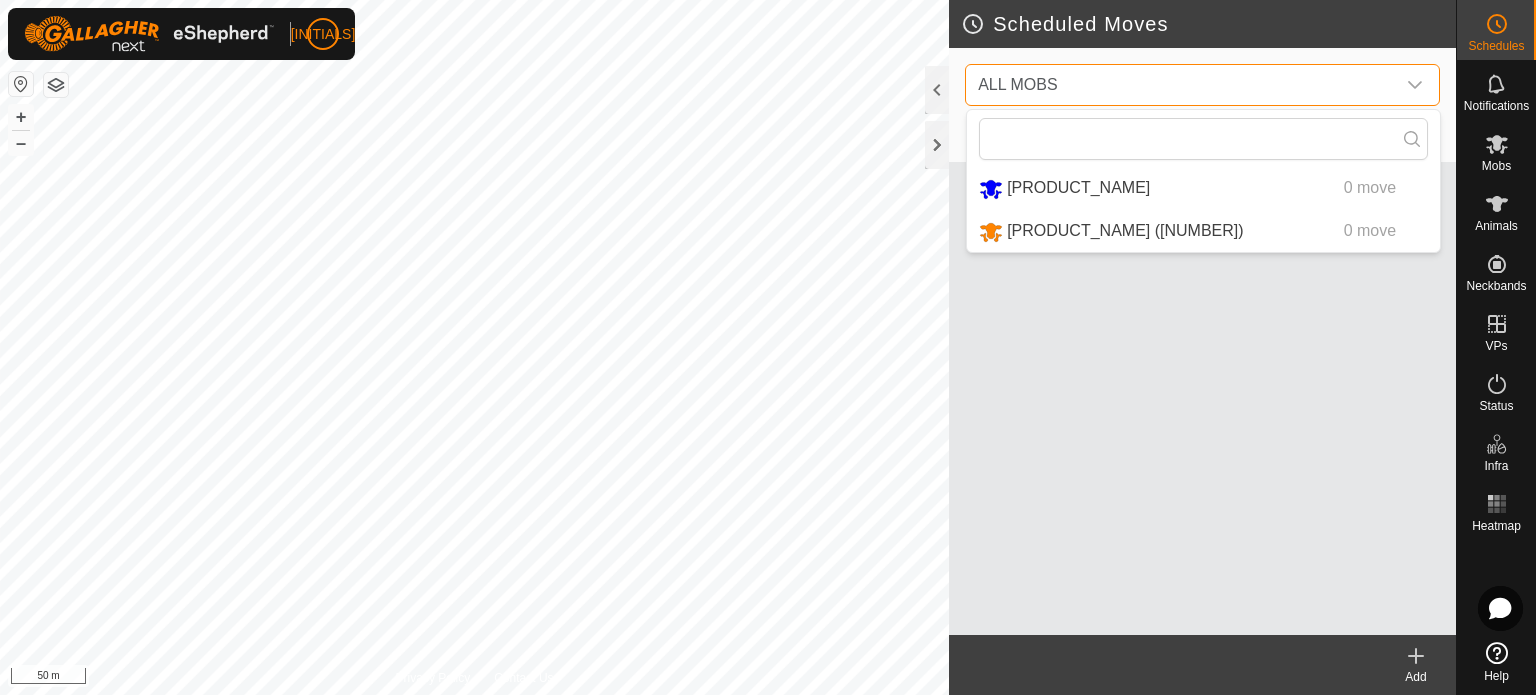 click on "ALL MOBS" at bounding box center (1017, 84) 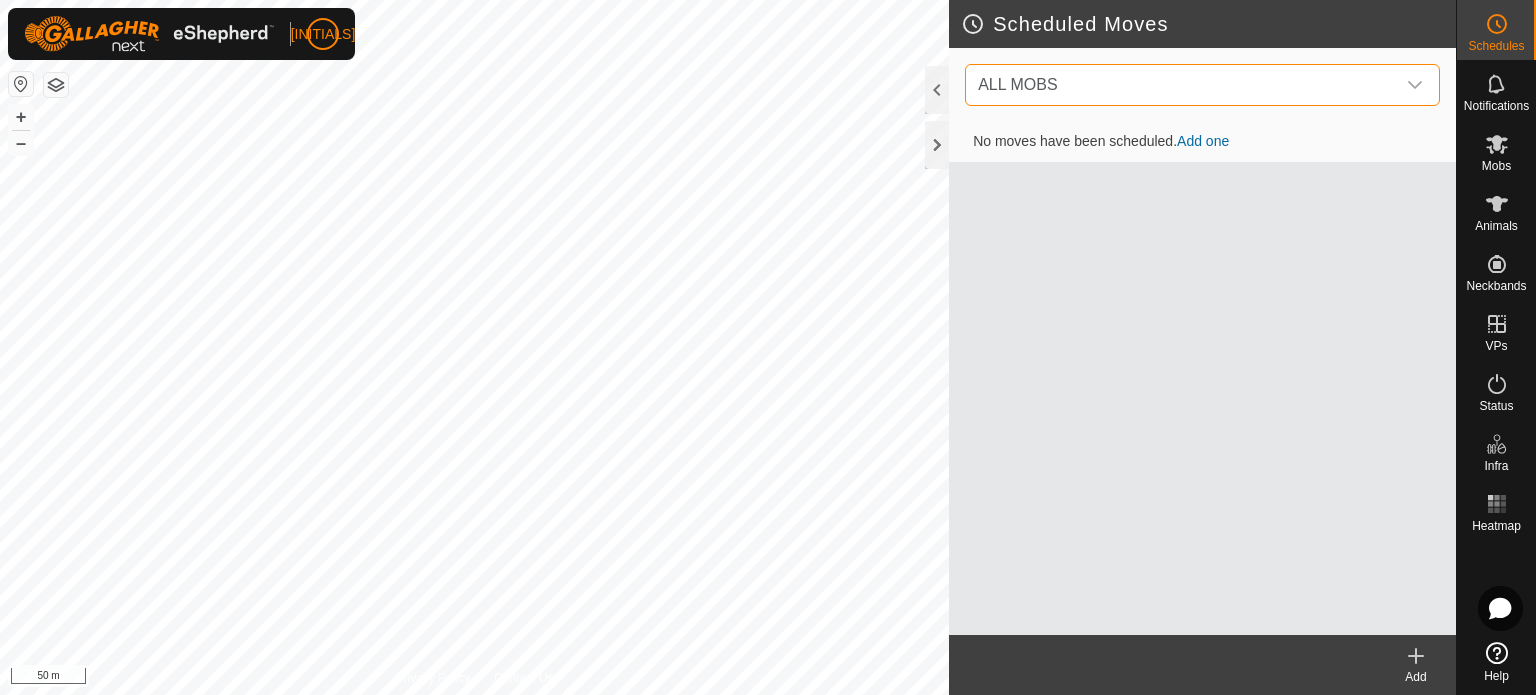 click on "Add one" at bounding box center [1203, 141] 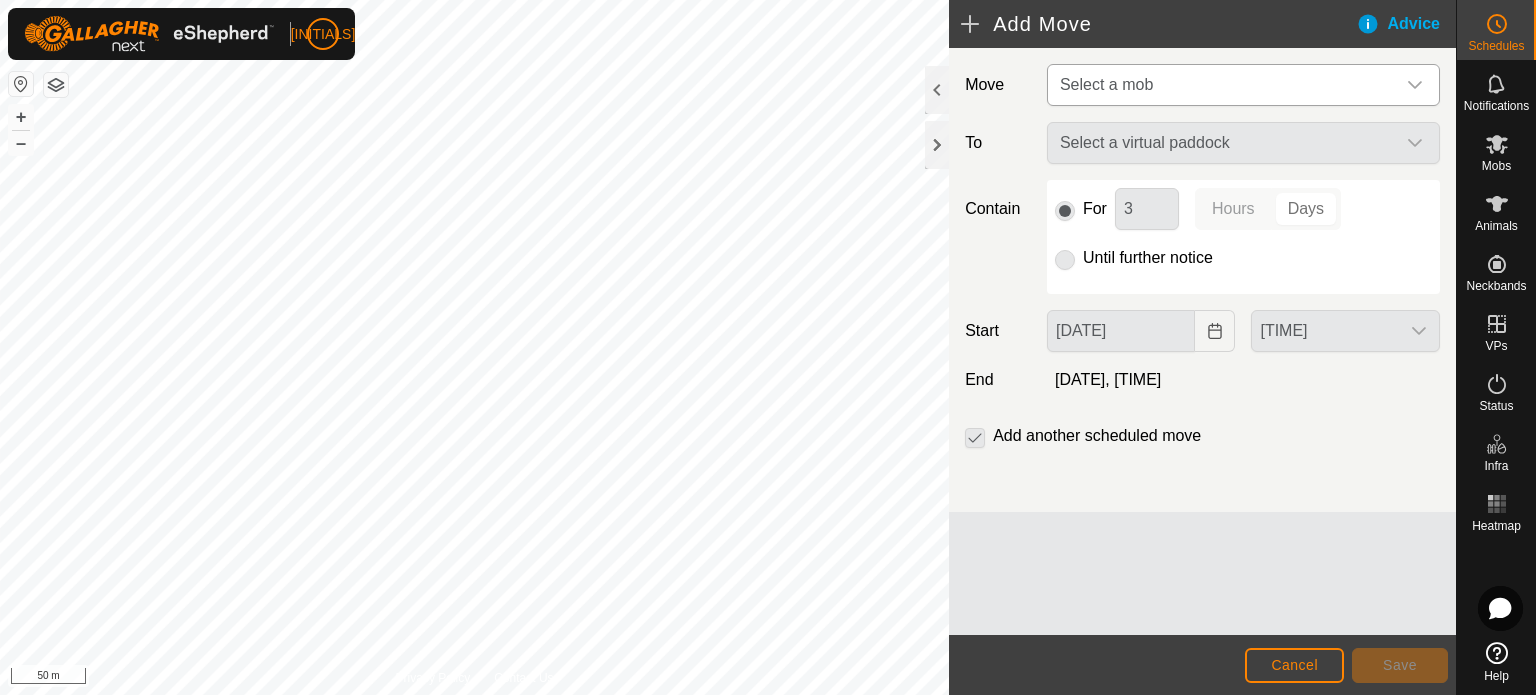 click on "Select a mob" at bounding box center [1106, 84] 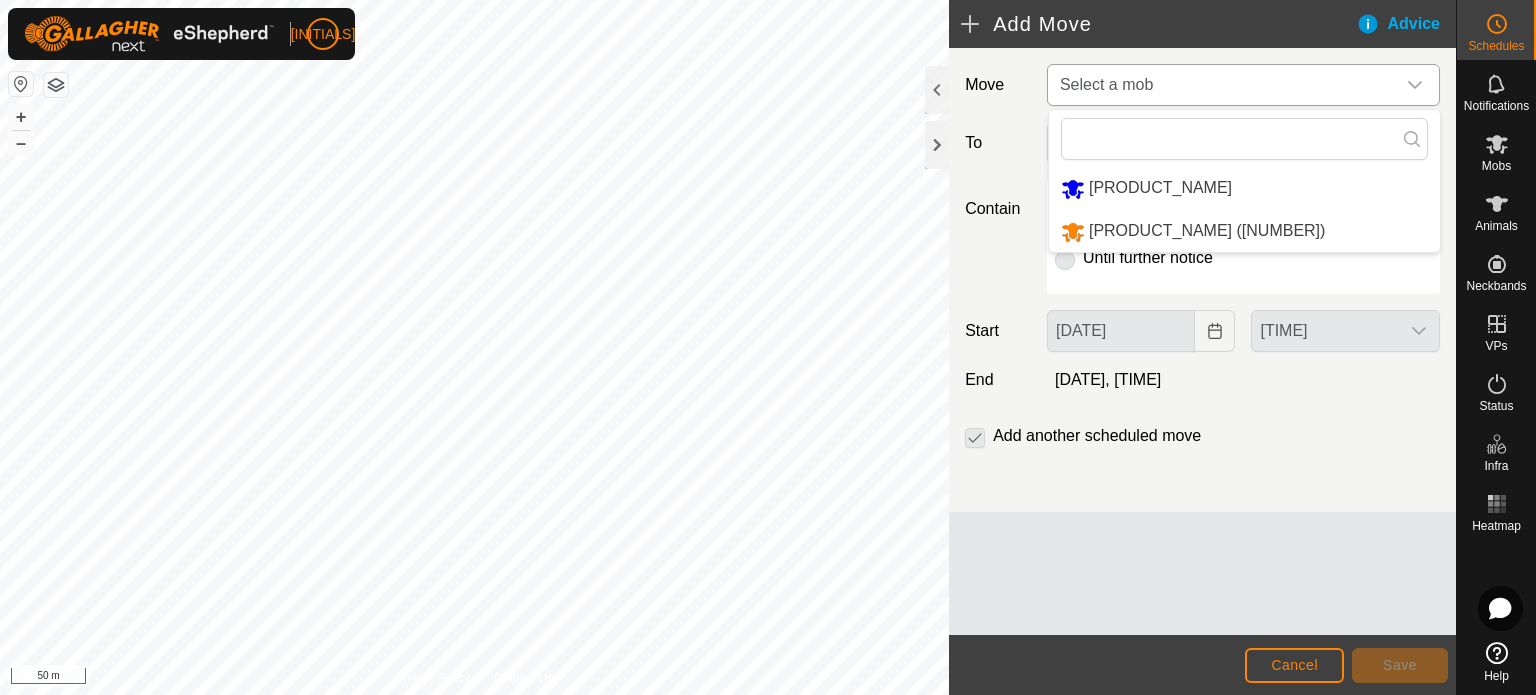 click on "[PRODUCT_NAME]" at bounding box center [1244, 188] 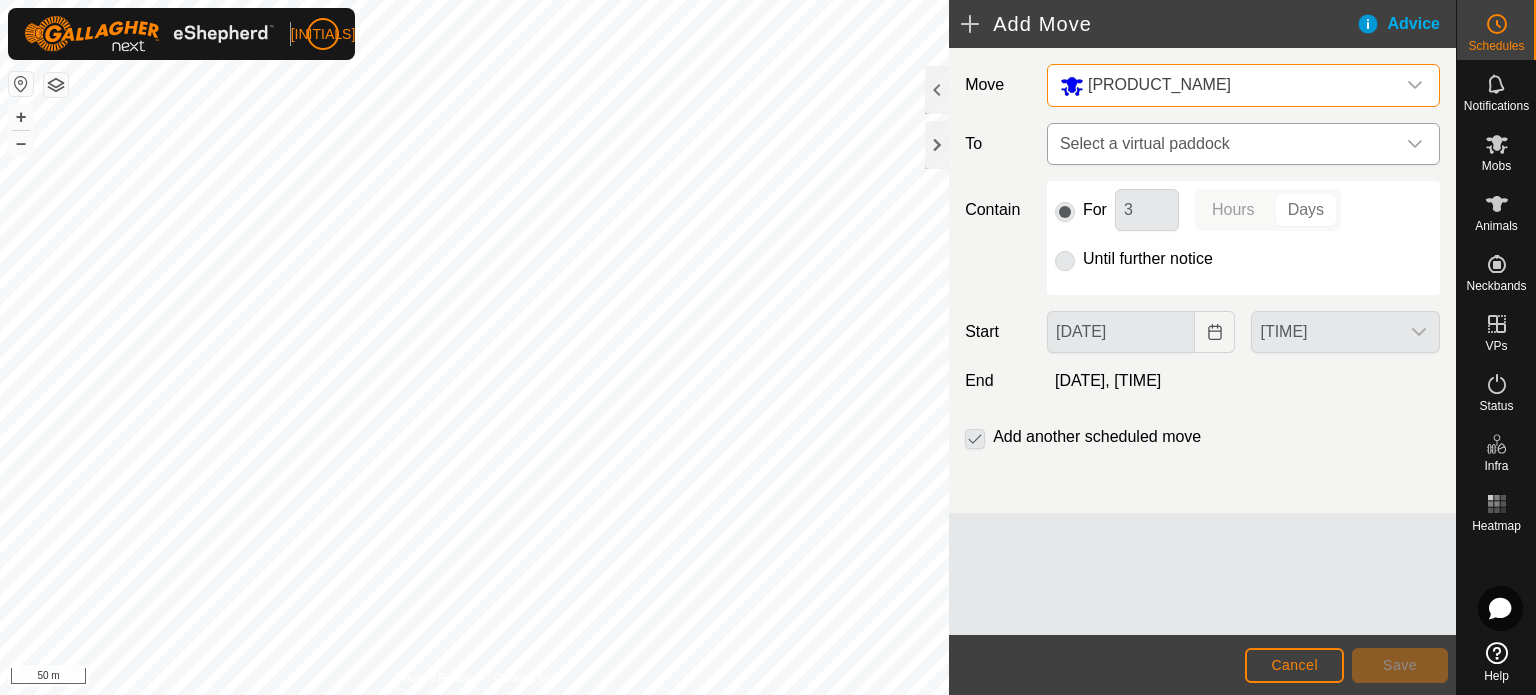 click on "Select a virtual paddock" at bounding box center (1223, 144) 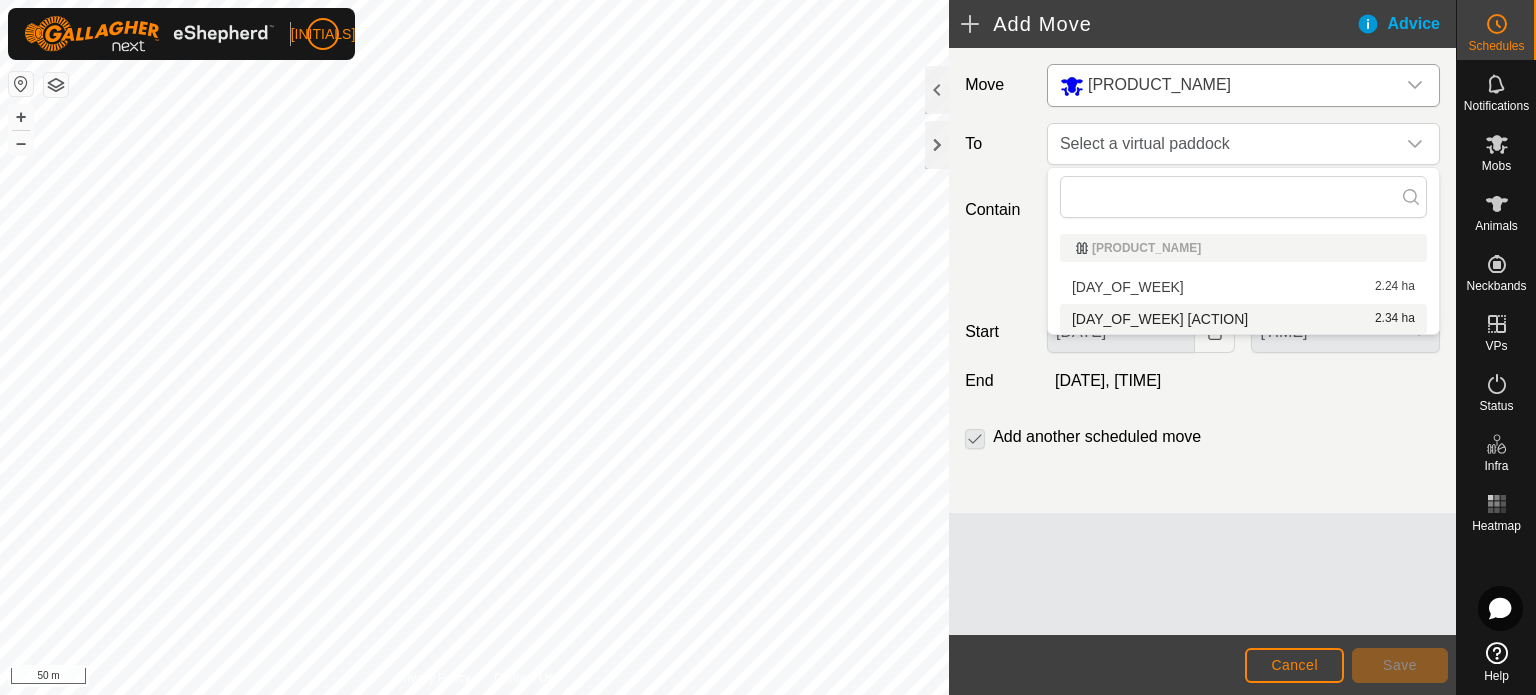 click on "[DAY_OF_WEEK] [ACTION] [AREA]" at bounding box center [1243, 319] 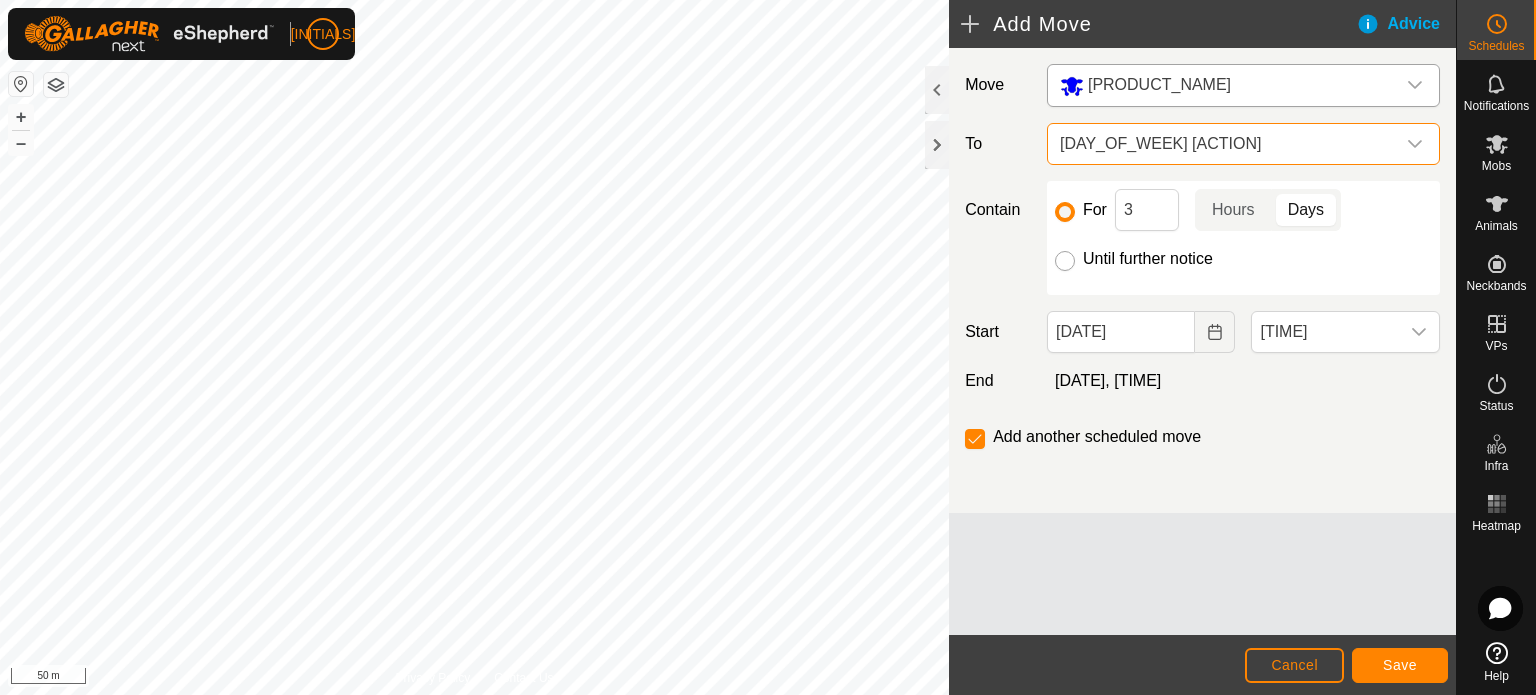 click on "Until further notice" at bounding box center (1065, 261) 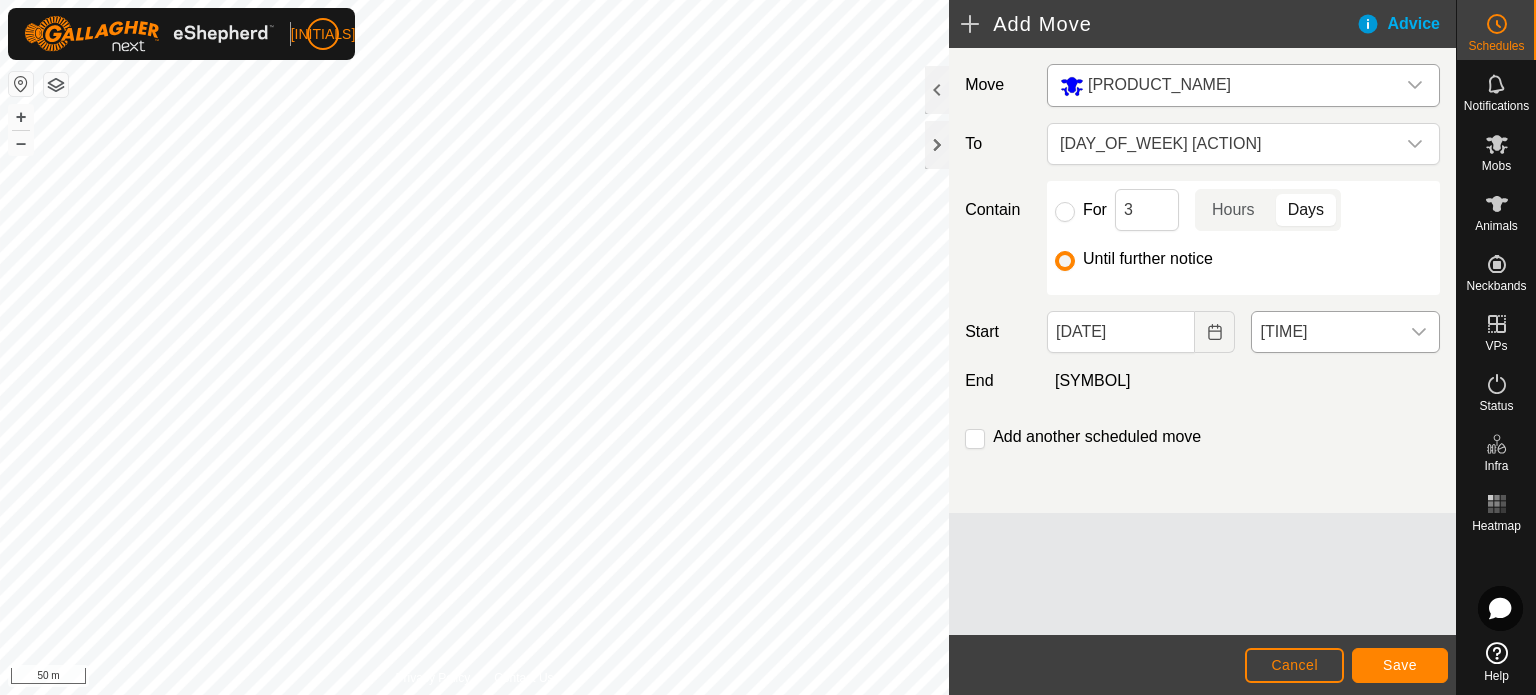 click on "[TIME]" at bounding box center [1325, 332] 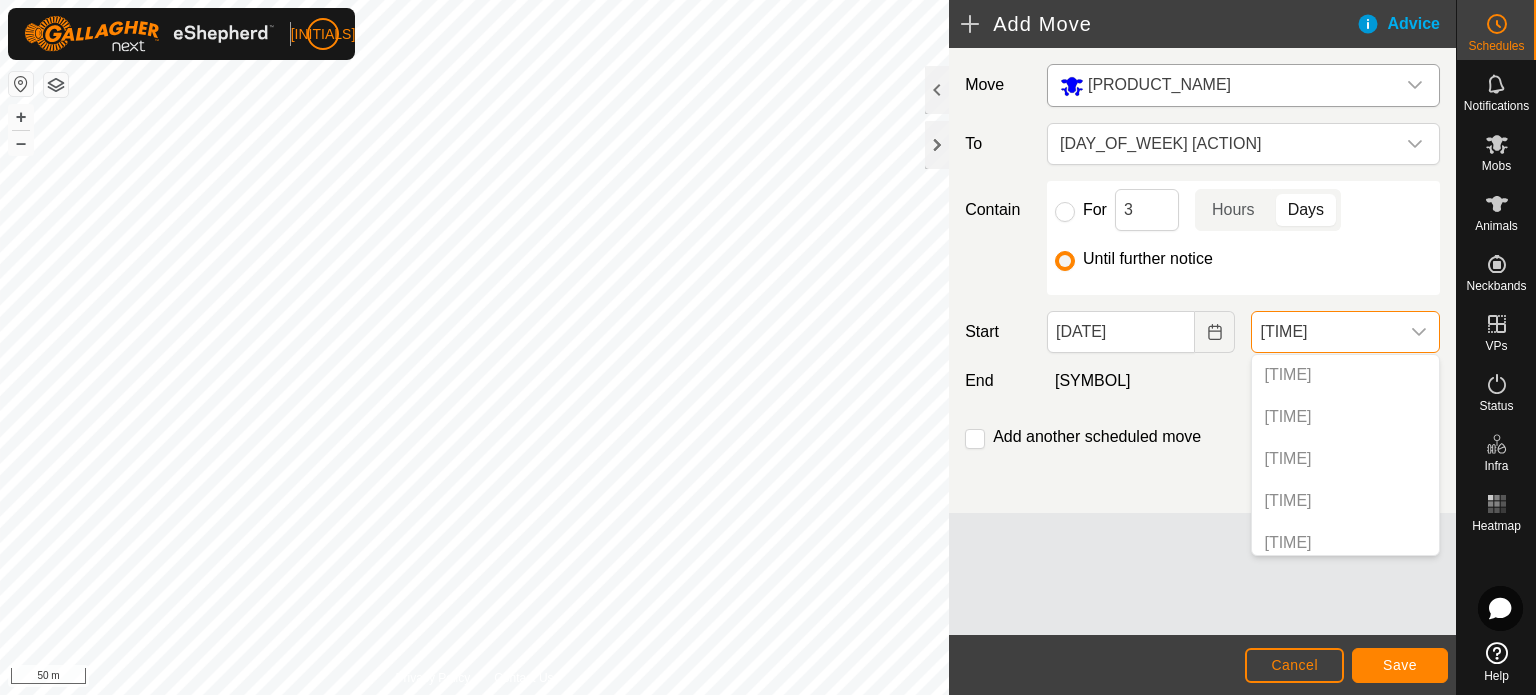 scroll, scrollTop: 1730, scrollLeft: 0, axis: vertical 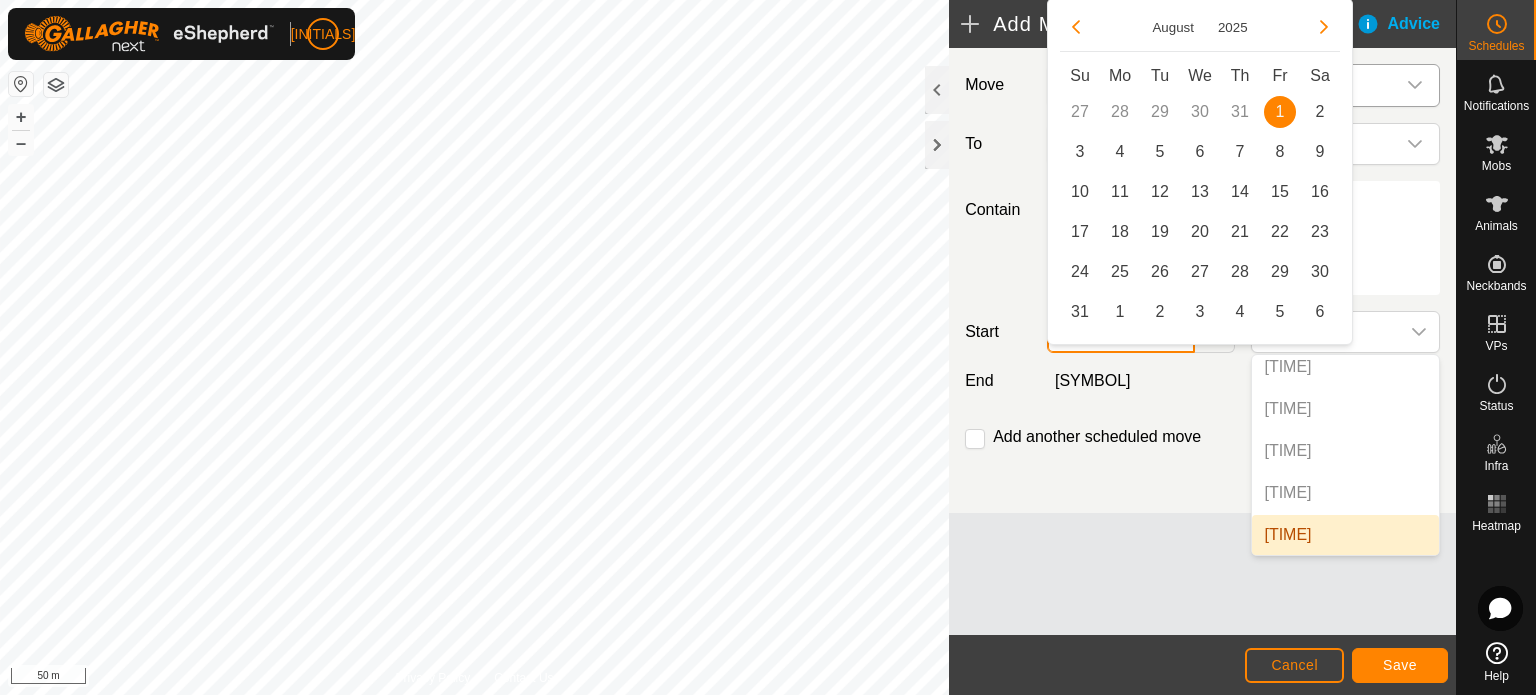 click on "[INITIALS] Schedules Notifications Mobs Animals Neckbands VPs Status Infra Heatmap Help Add Move Advice Move [PRODUCT_NAME] ([NUMBER]) To [DAY_OF_WEEK] [ACTION] Contain For [DURATION] Start [DATE] [TIME] End [SYMBOL] Add another scheduled move Cancel Save Privacy Policy Contact Us + – ⇧ i [NUMBER] m
12:00 am 12:30 am 1:00 am 1:30 am 2:00 am 2:30 am 3:00 am 3:30 am 4:00 am 4:30 am 5:00 am 5:30 am 6:00 am 6:30 am 7:00 am 7:30 am 8:00 am 8:30 am 9:00 am 9:30 am 10:00 am 10:30 am 11:00 am 11:30 am 12:00 pm 12:30 pm 1:00 pm 1:30 pm 2:00 pm 2:30 pm 3:00 pm 3:30 pm 4:00 pm 4:30 pm 5:00 pm 5:30 pm 6:00 pm 6:30 pm 7:00 pm 7:30 pm 8:00 pm 8:30 pm 9:00 pm 9:30 pm 10:00 pm 10:30 pm 11:00 pm 11:30 pm August 2025 Su Mo Tu We Th Fr Sa 27 28 29 30 31 1 1 2 3 4 5 6 7 8 9 10 11 12 13 14 15 16 17 18 19 20 21 22 23 24 25 26 27 28 29 30 31 1 2 3 4 5 6" at bounding box center (768, 347) 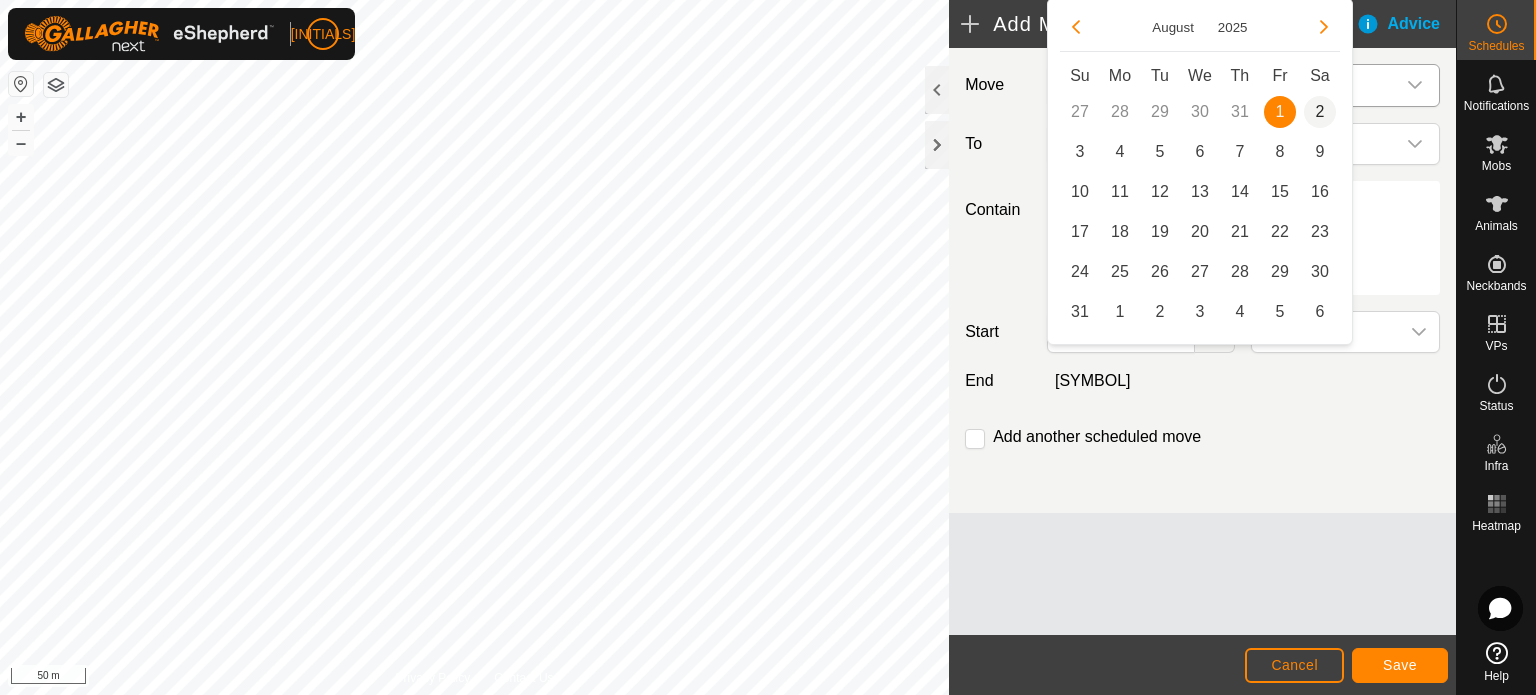 click on "2" at bounding box center [1320, 112] 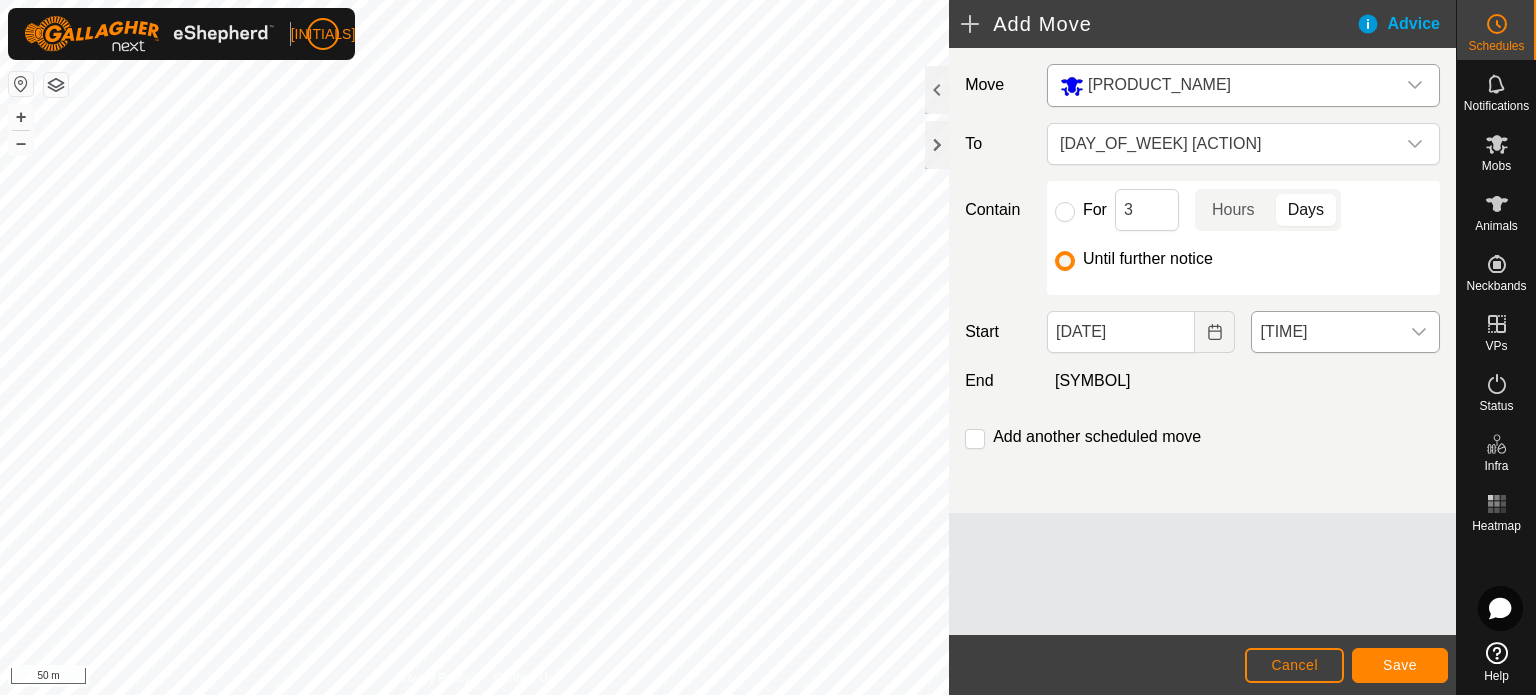 click on "[TIME]" at bounding box center (1325, 332) 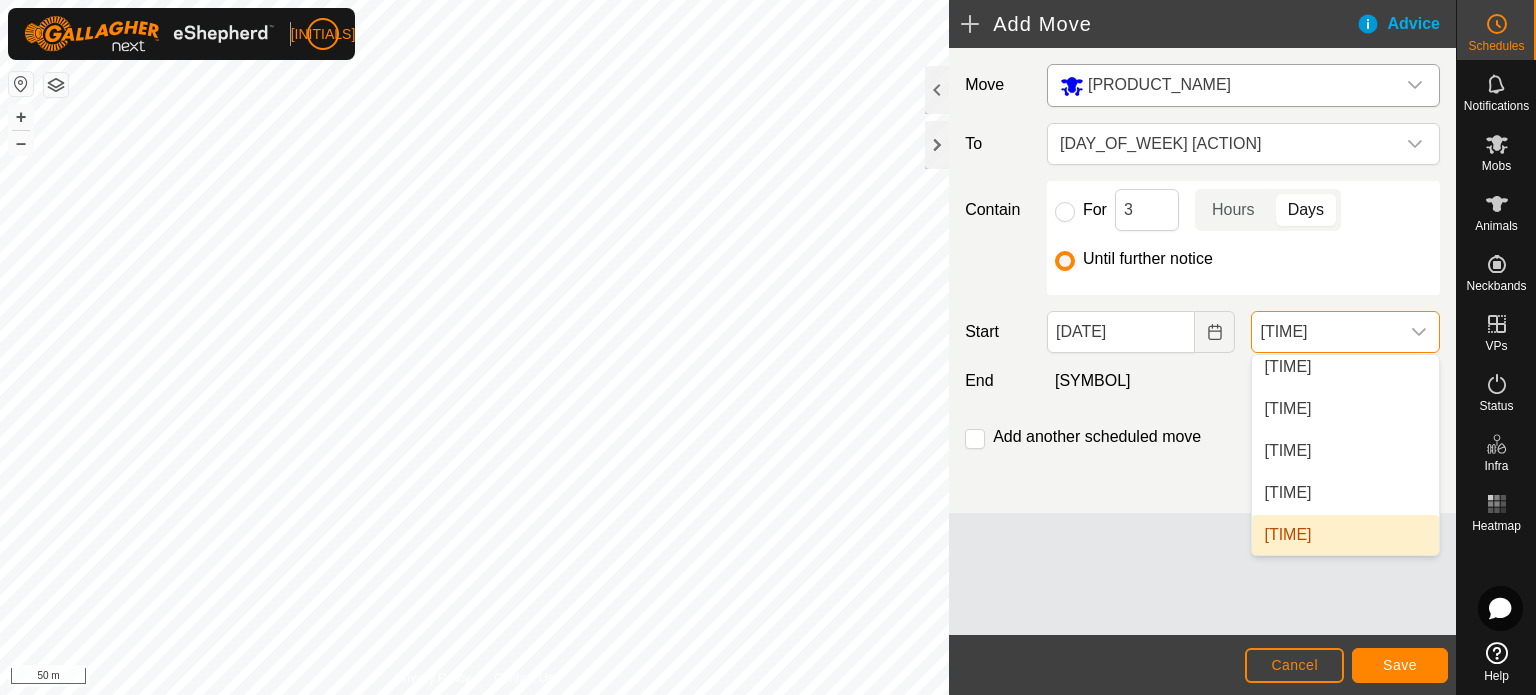 scroll, scrollTop: 1722, scrollLeft: 0, axis: vertical 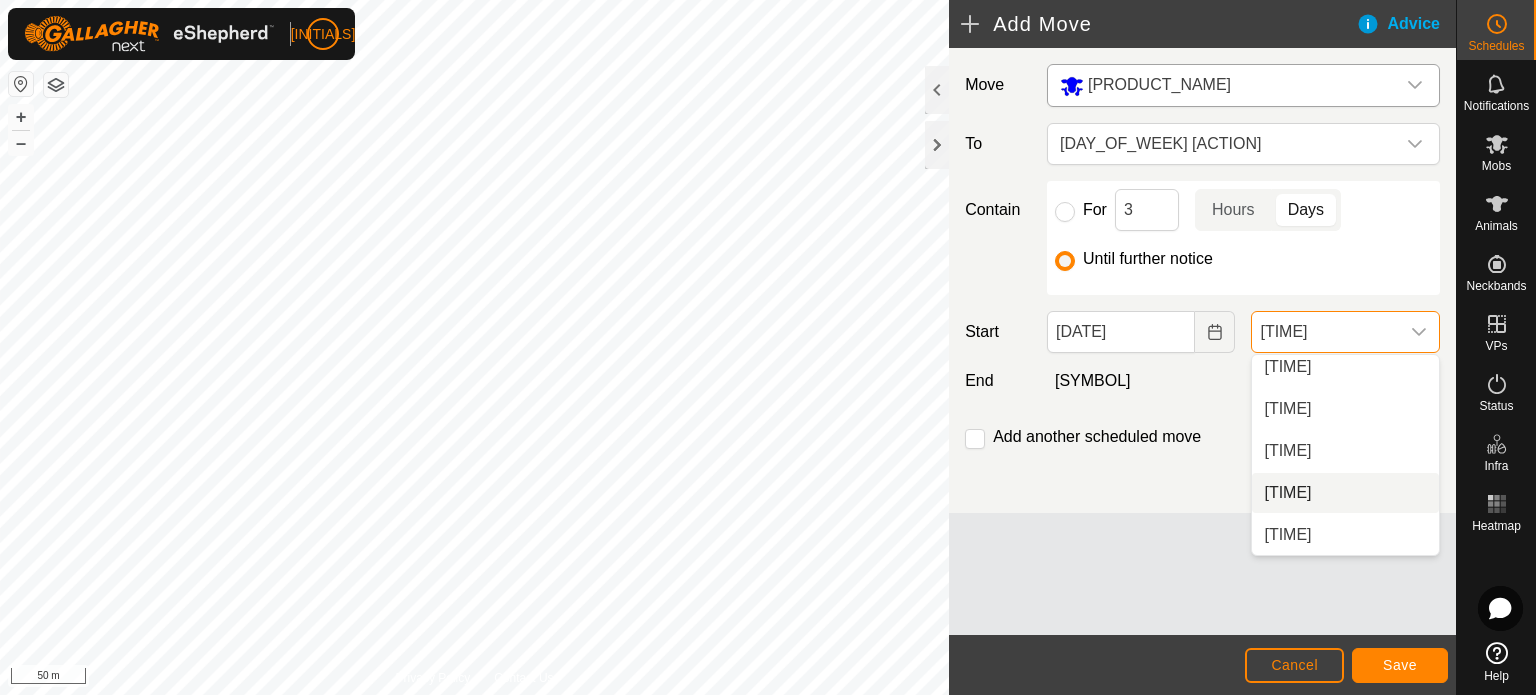 click on "[TIME]" at bounding box center (1345, 493) 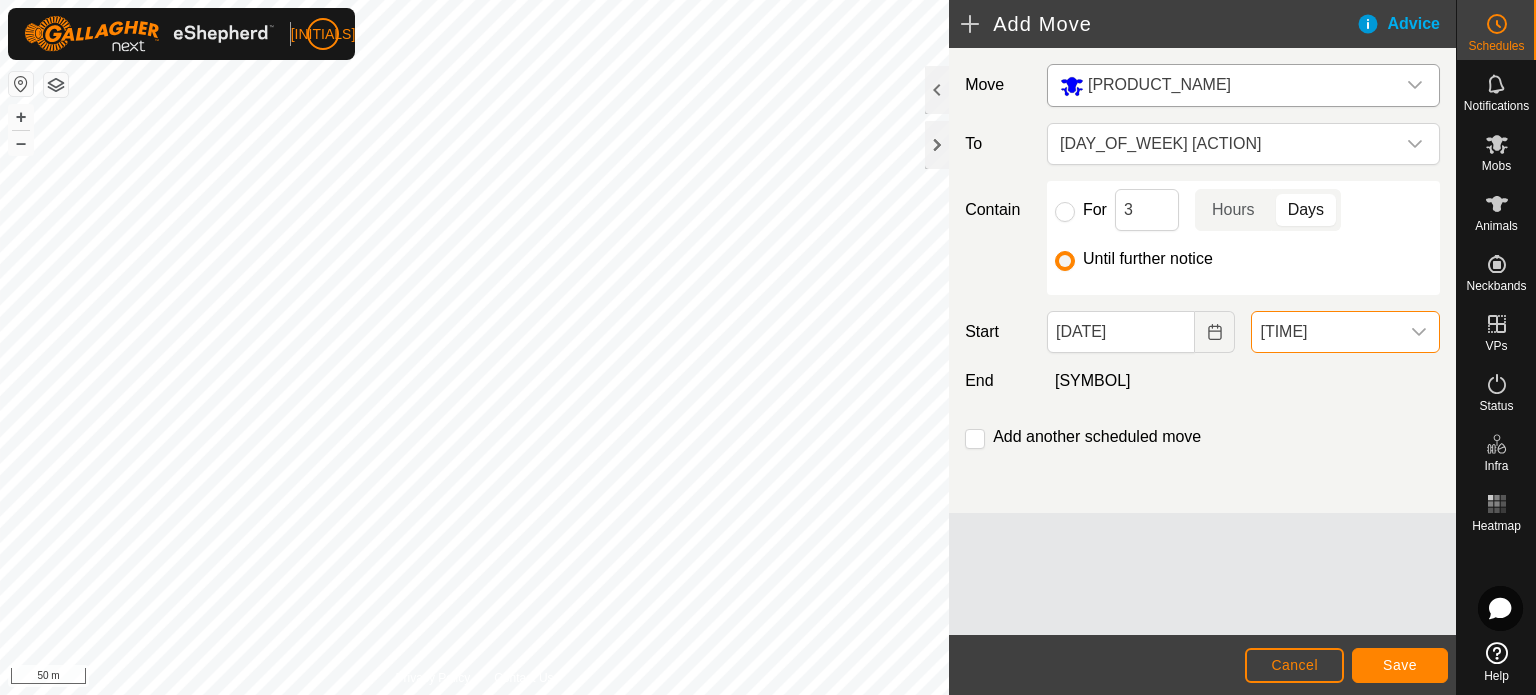 scroll, scrollTop: 1730, scrollLeft: 0, axis: vertical 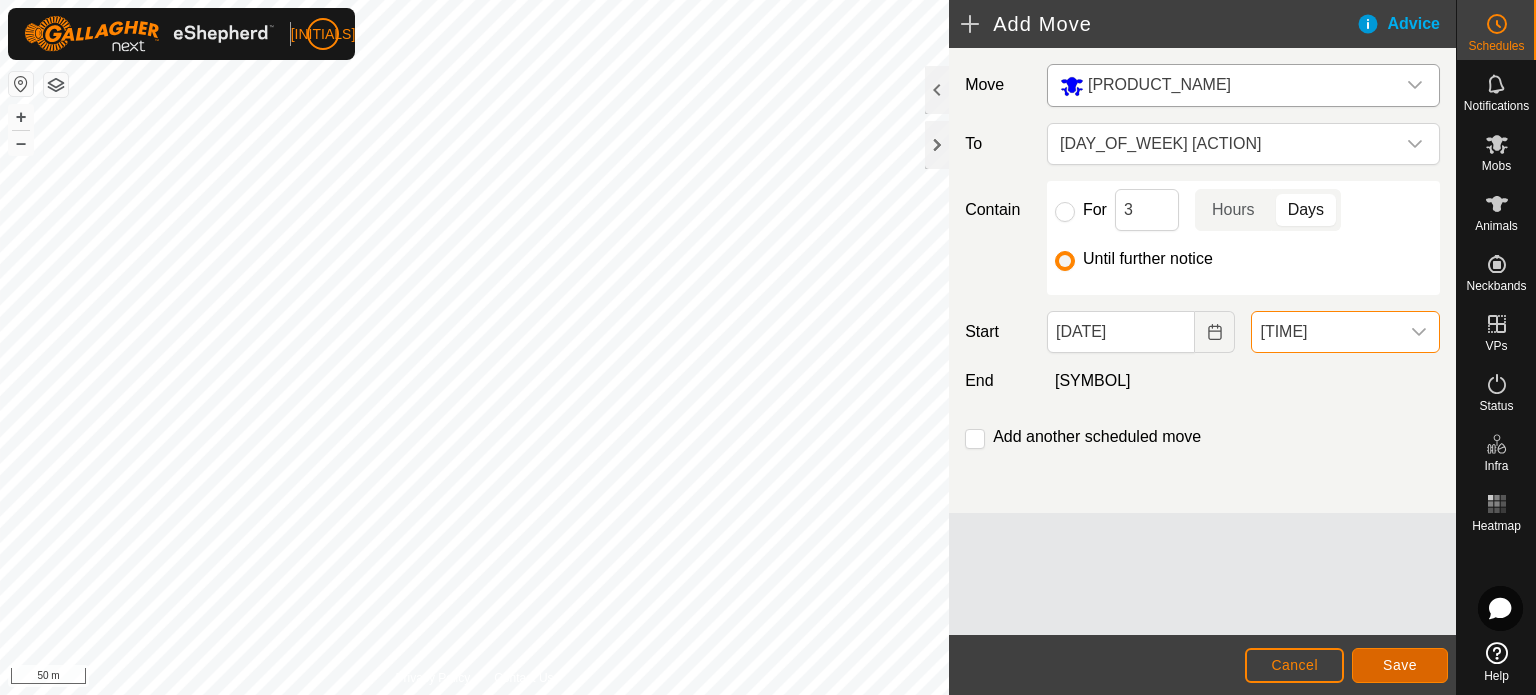 click on "Save" 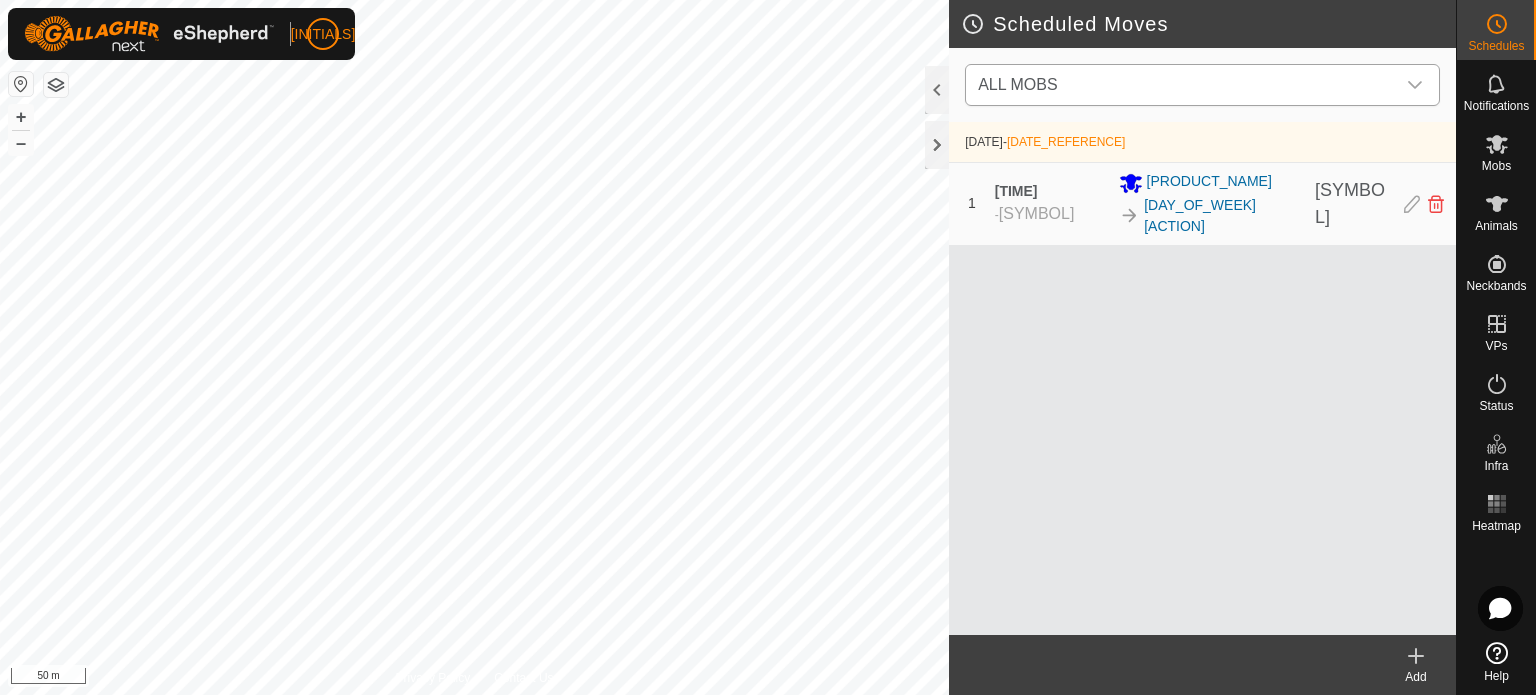 click on "ALL MOBS" at bounding box center [1017, 84] 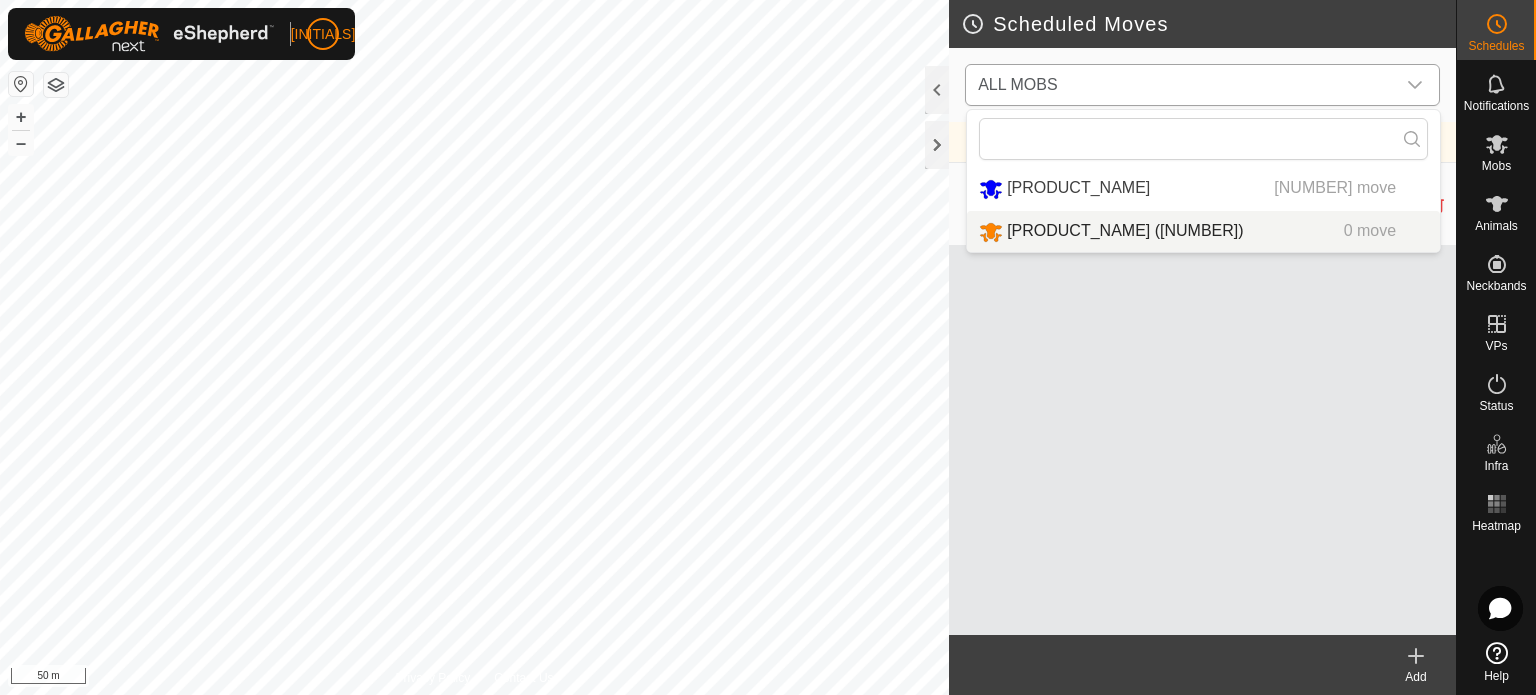 click on "[PRODUCT_NAME] ([NUMBER]) [NUMBER] move" at bounding box center (1203, 231) 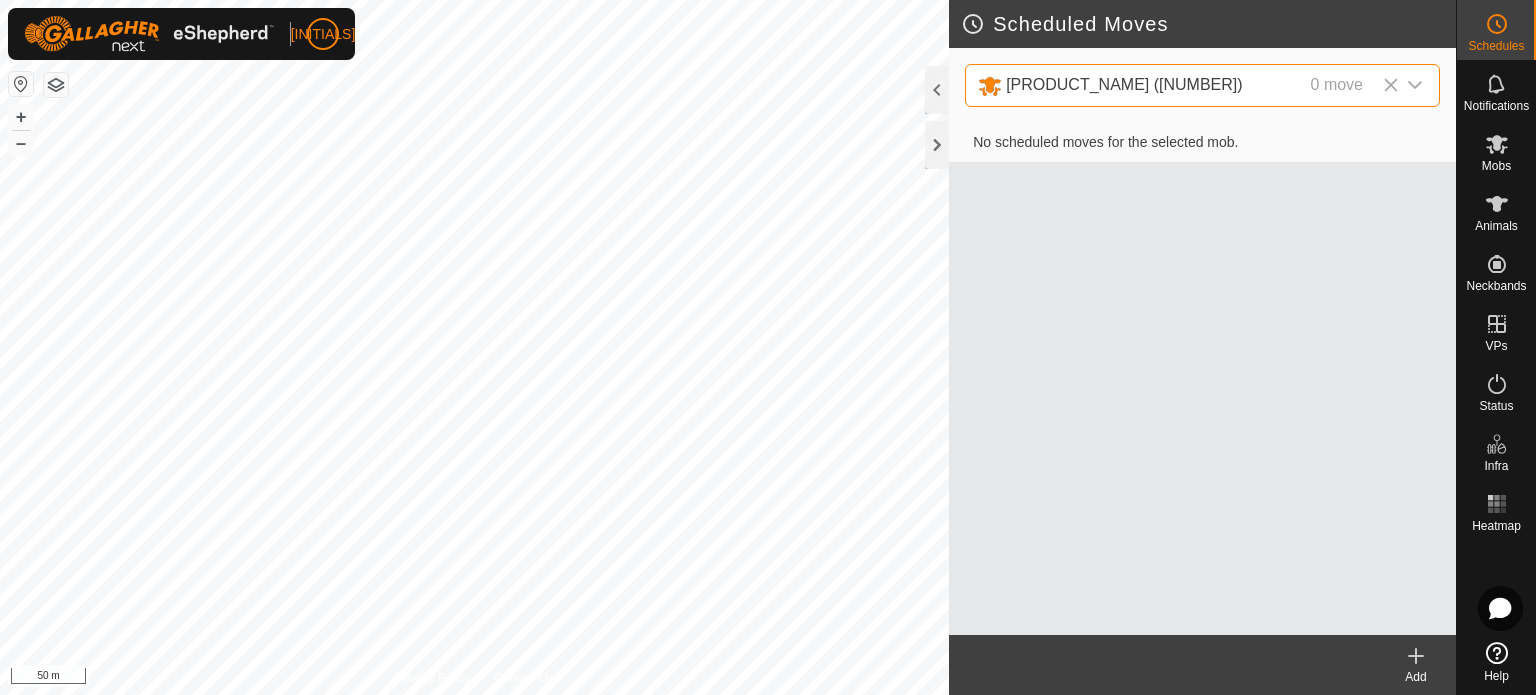 click on "0 move" at bounding box center (1337, 85) 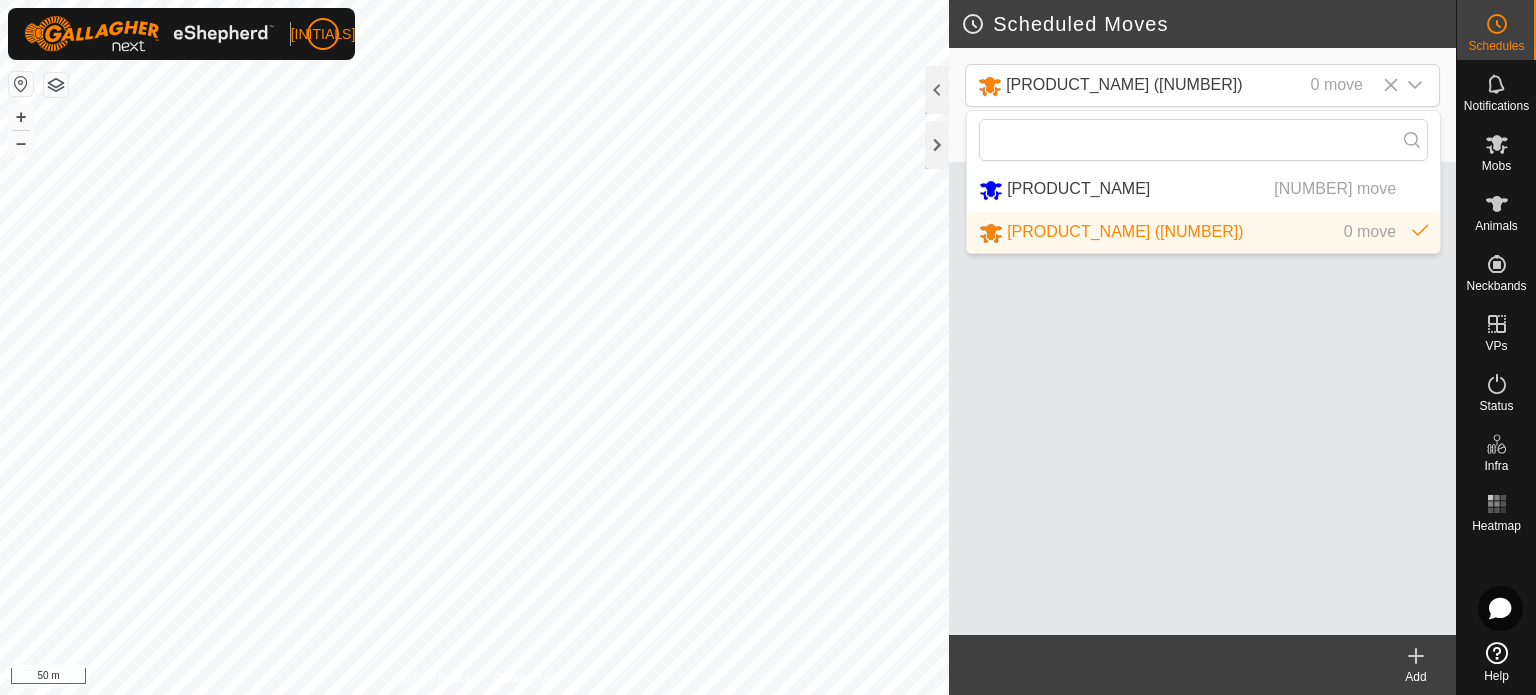 click on "No scheduled moves for the selected mob." at bounding box center [1202, 379] 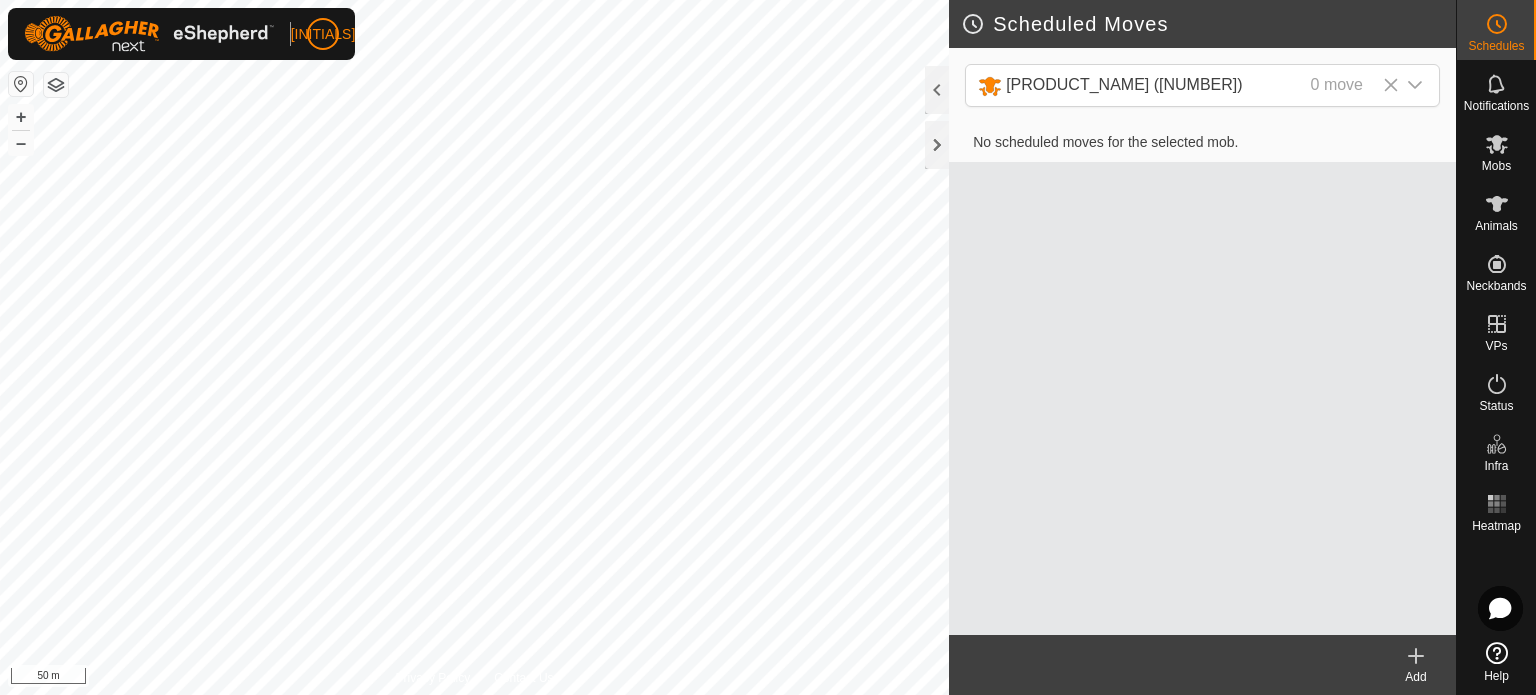 click 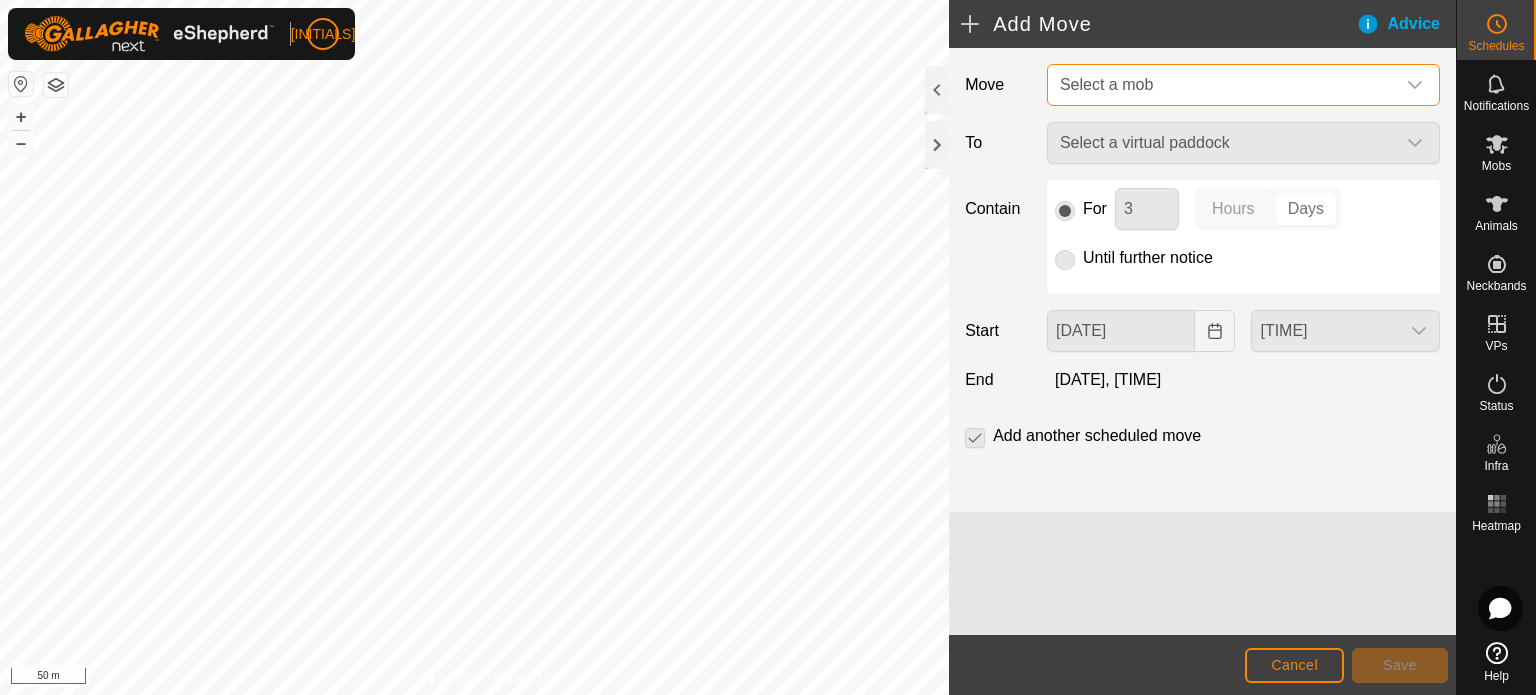 click on "Select a mob" at bounding box center [1106, 84] 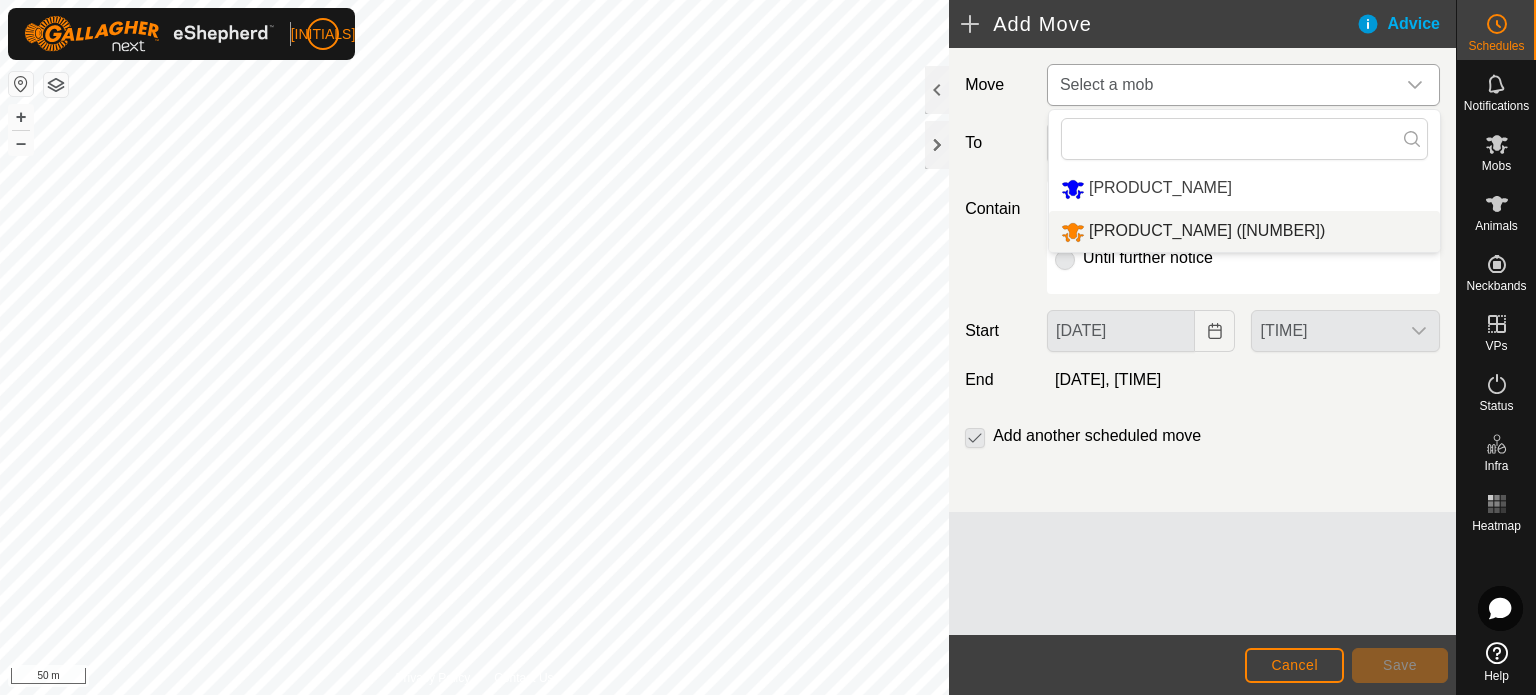 click on "[PRODUCT_NAME] ([NUMBER])" at bounding box center [1207, 230] 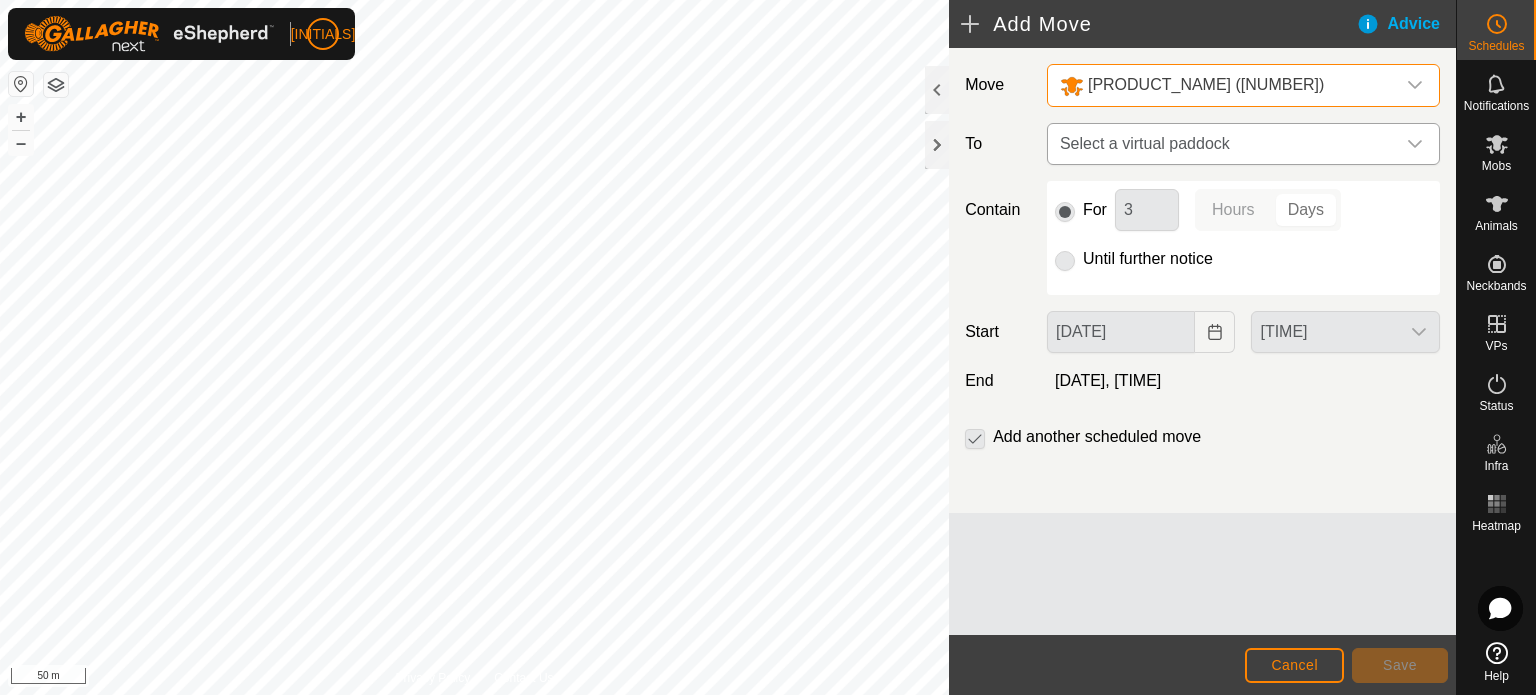 click on "Select a virtual paddock" at bounding box center [1223, 144] 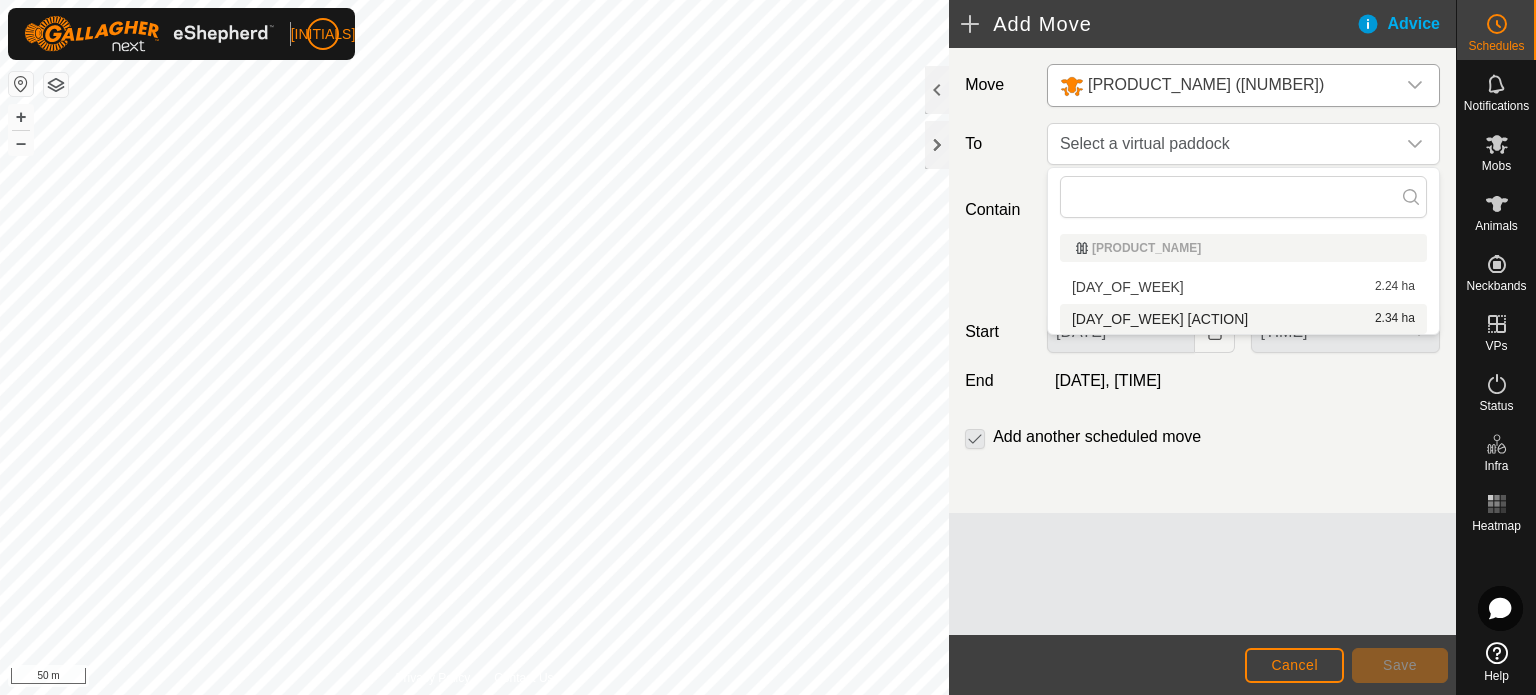 click on "[DAY_OF_WEEK] [ACTION] [AREA]" at bounding box center [1243, 319] 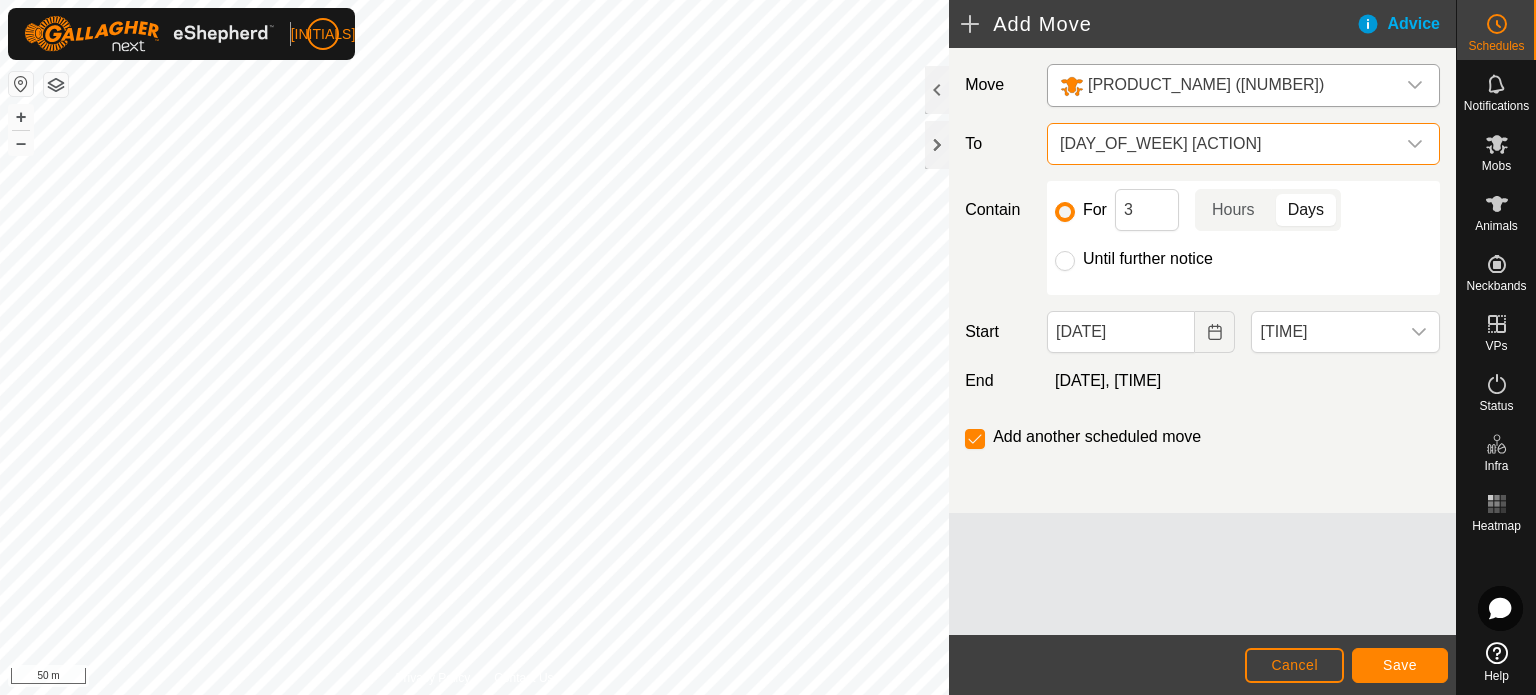 click 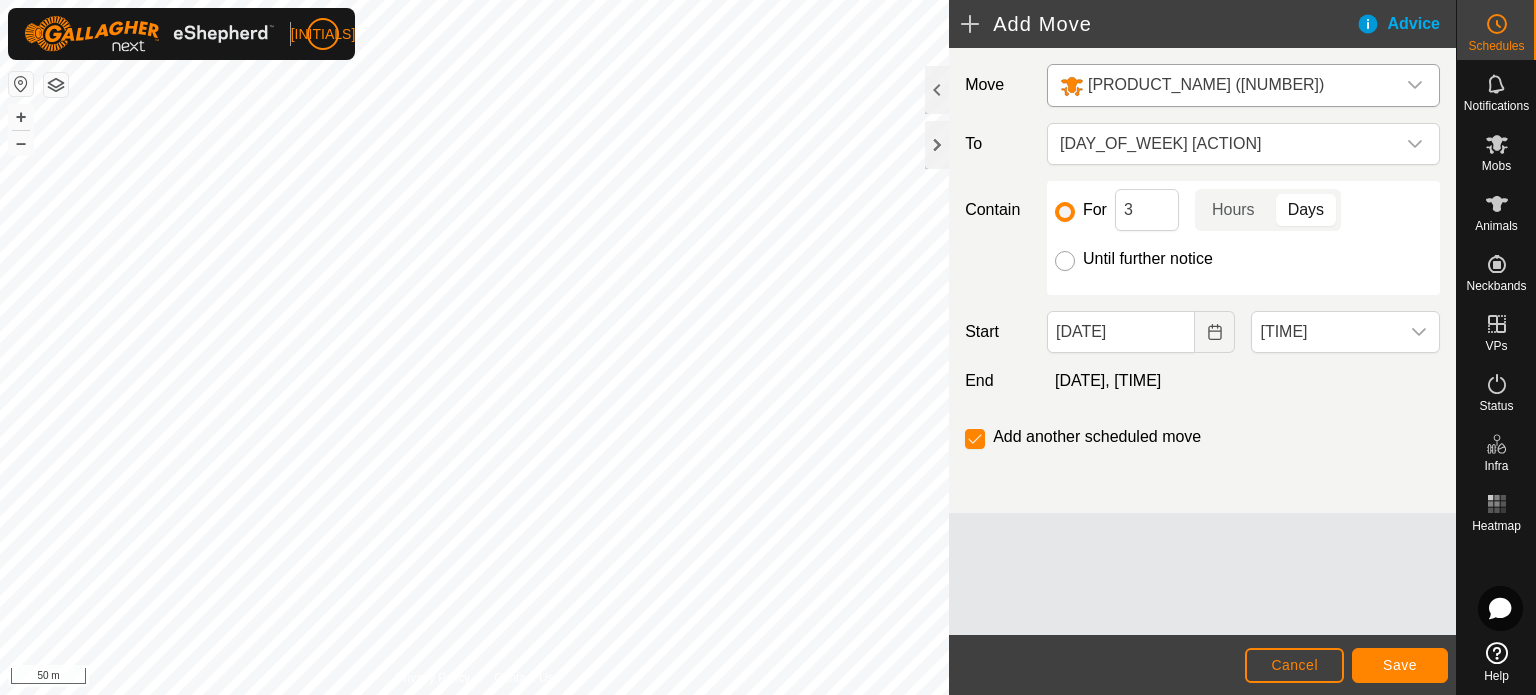 click on "Until further notice" at bounding box center (1065, 261) 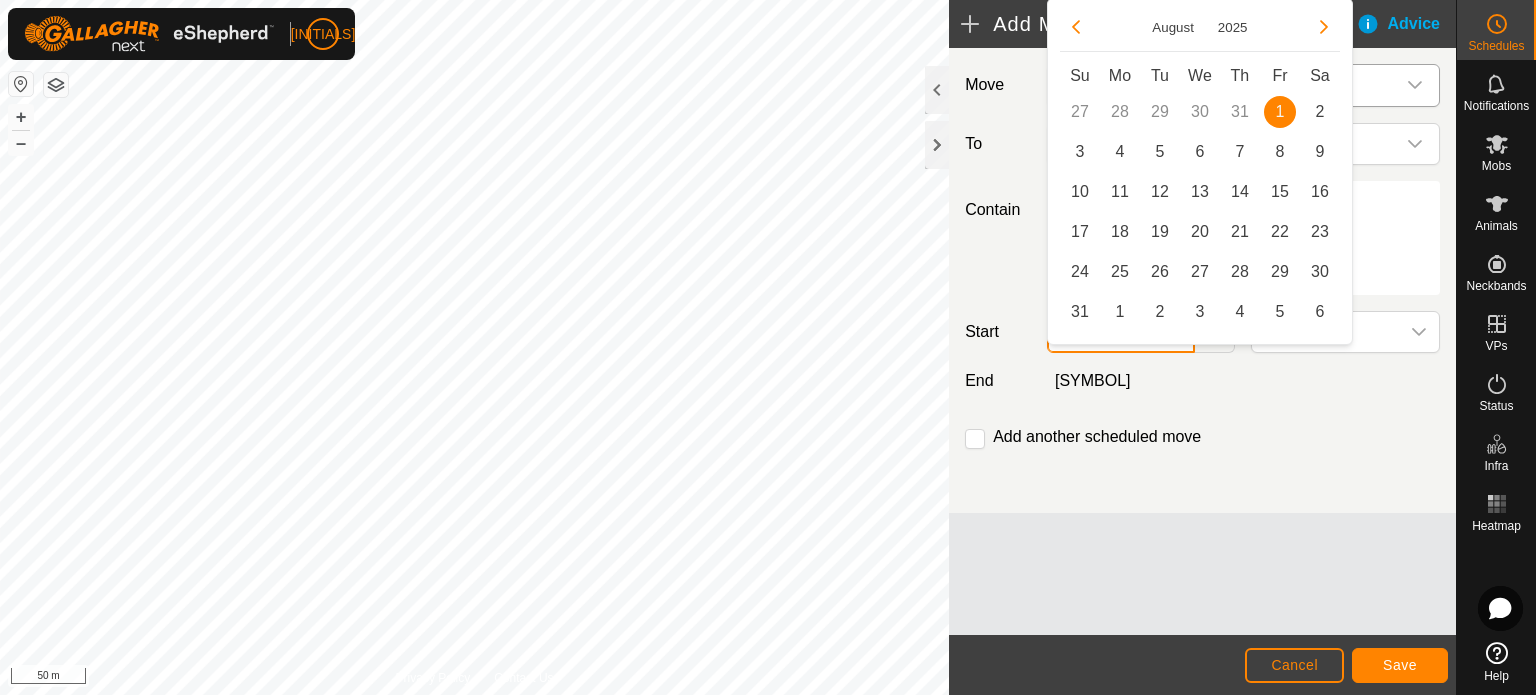 click on "[DATE]" 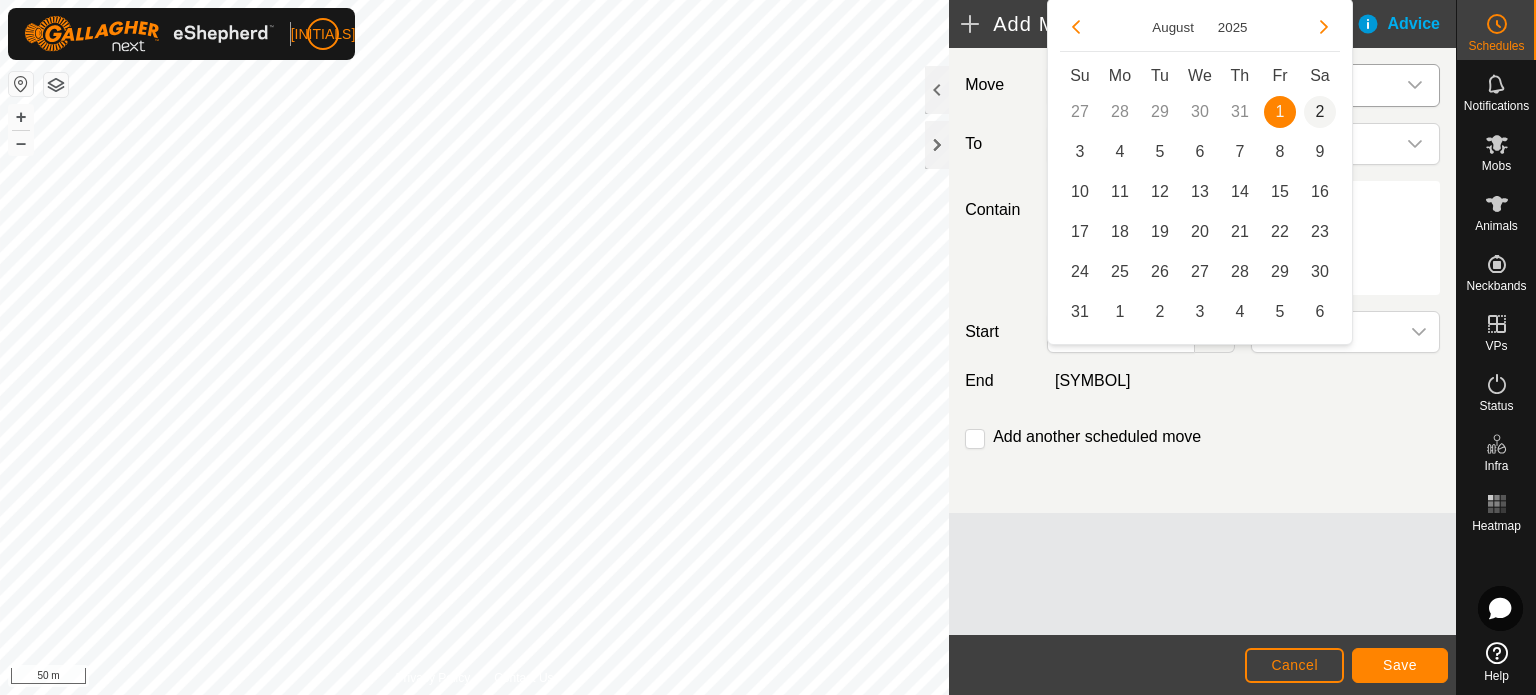 click on "2" at bounding box center (1320, 112) 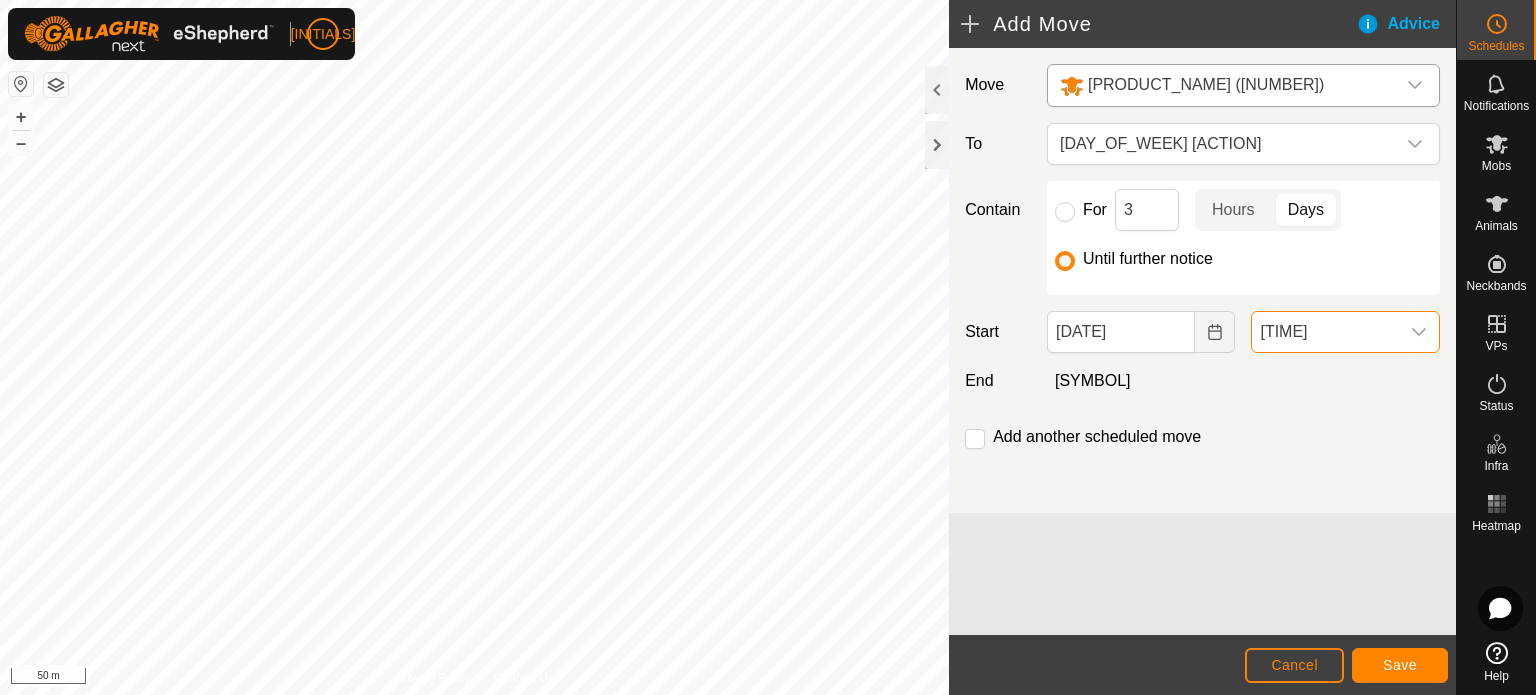 click on "[TIME]" at bounding box center (1325, 332) 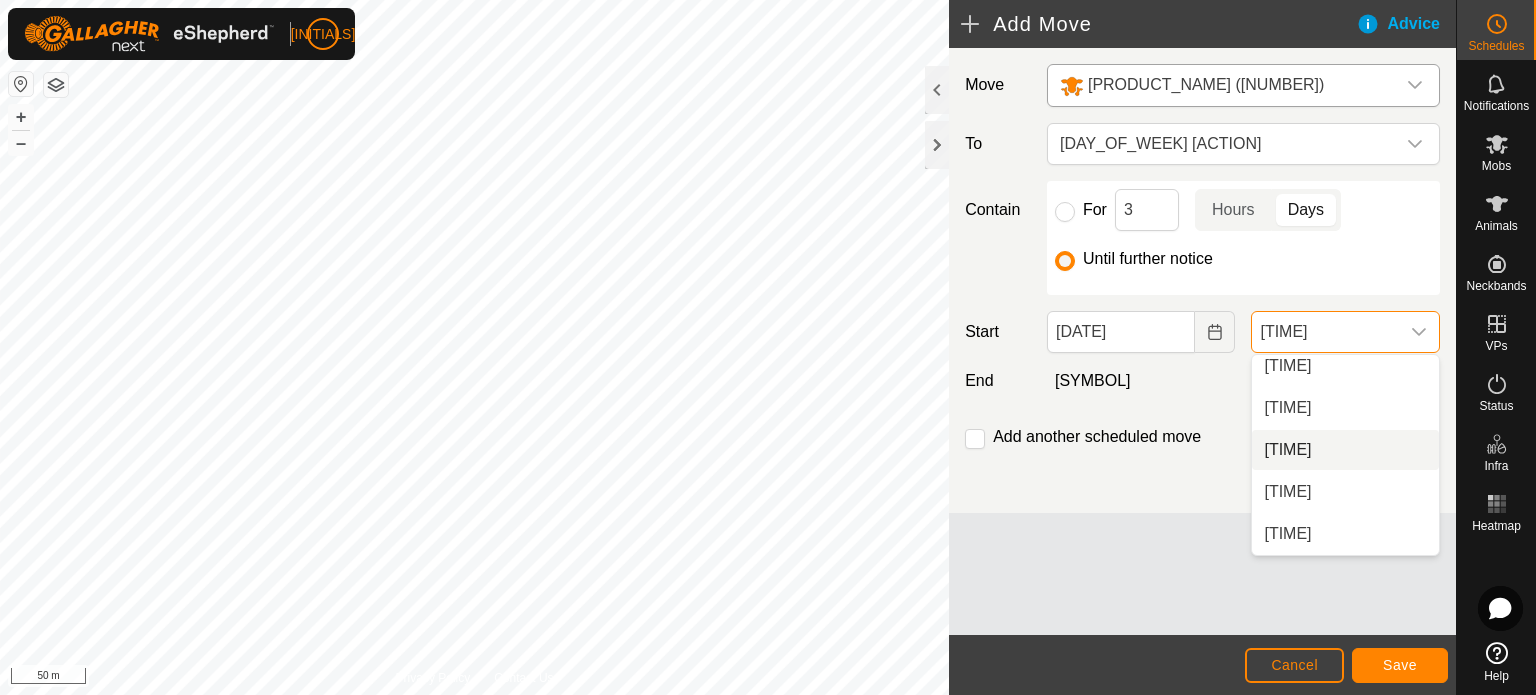 scroll, scrollTop: 394, scrollLeft: 0, axis: vertical 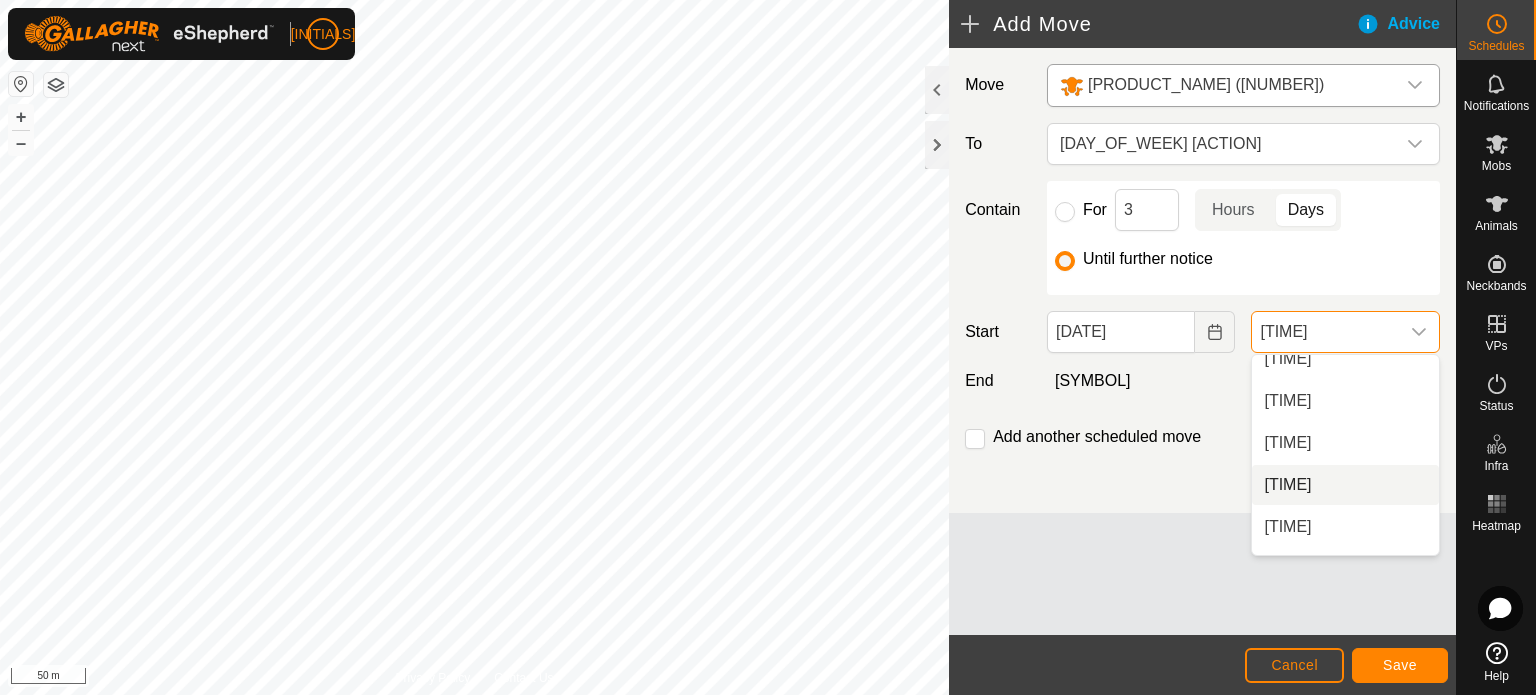click on "[TIME]" at bounding box center [1345, 485] 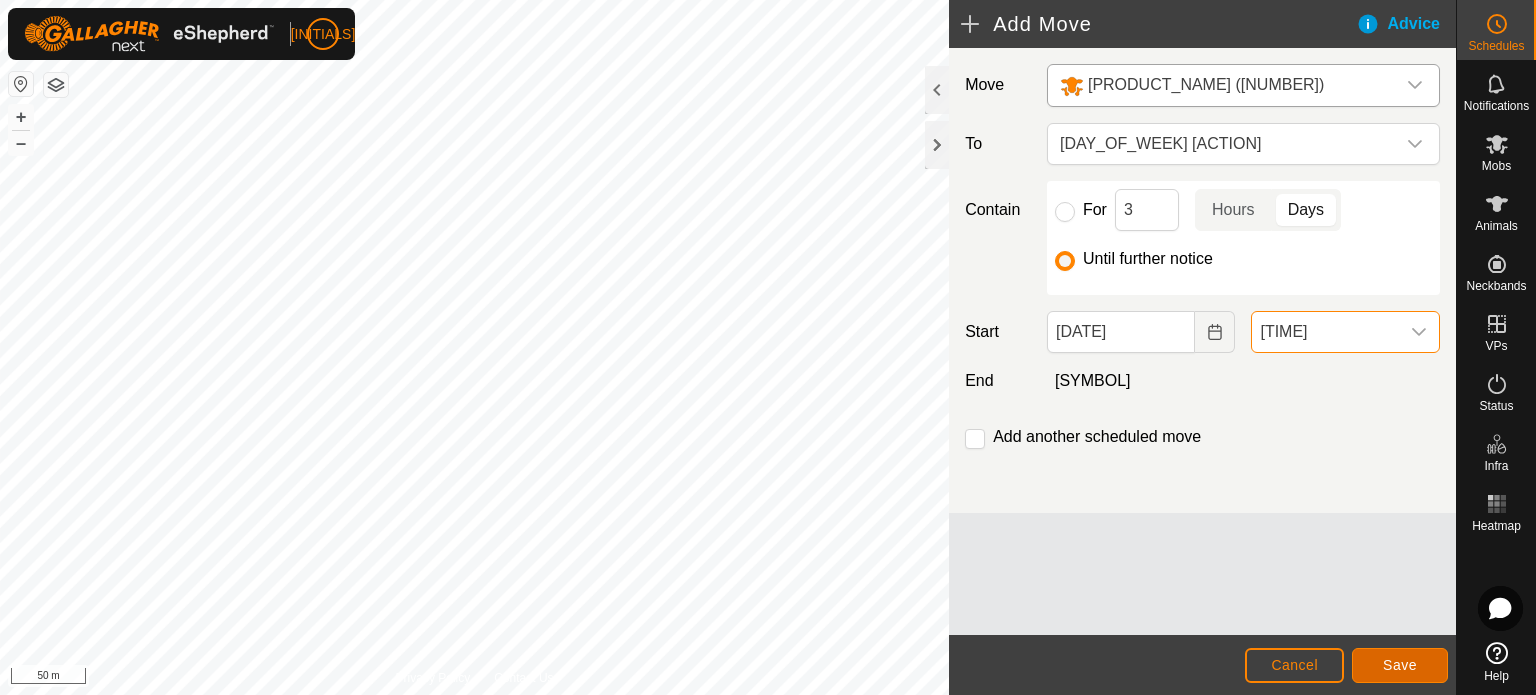 click on "Save" 